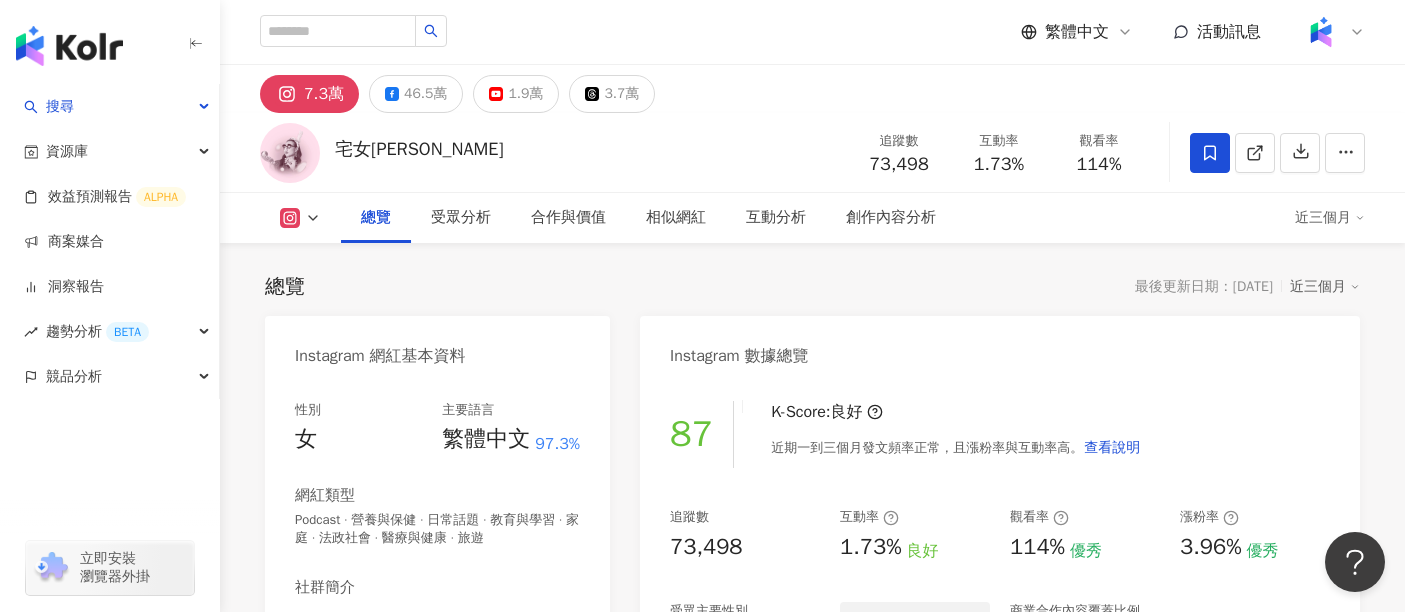 scroll, scrollTop: 0, scrollLeft: 0, axis: both 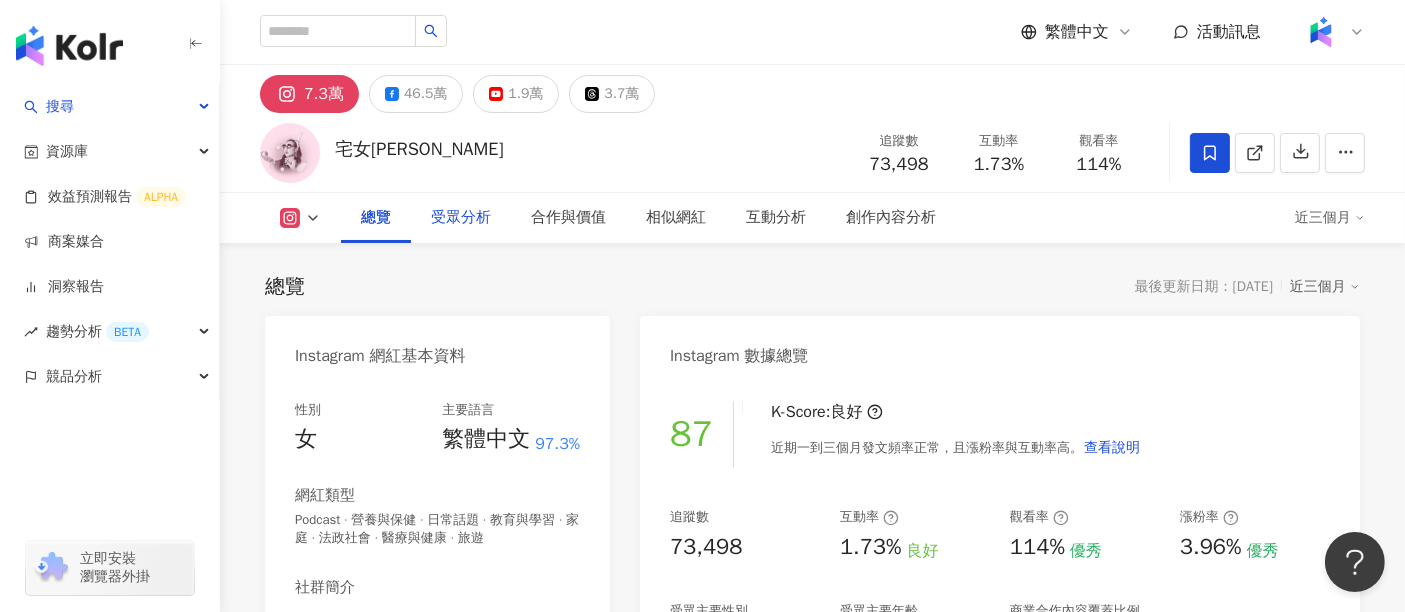 click on "受眾分析" at bounding box center (461, 218) 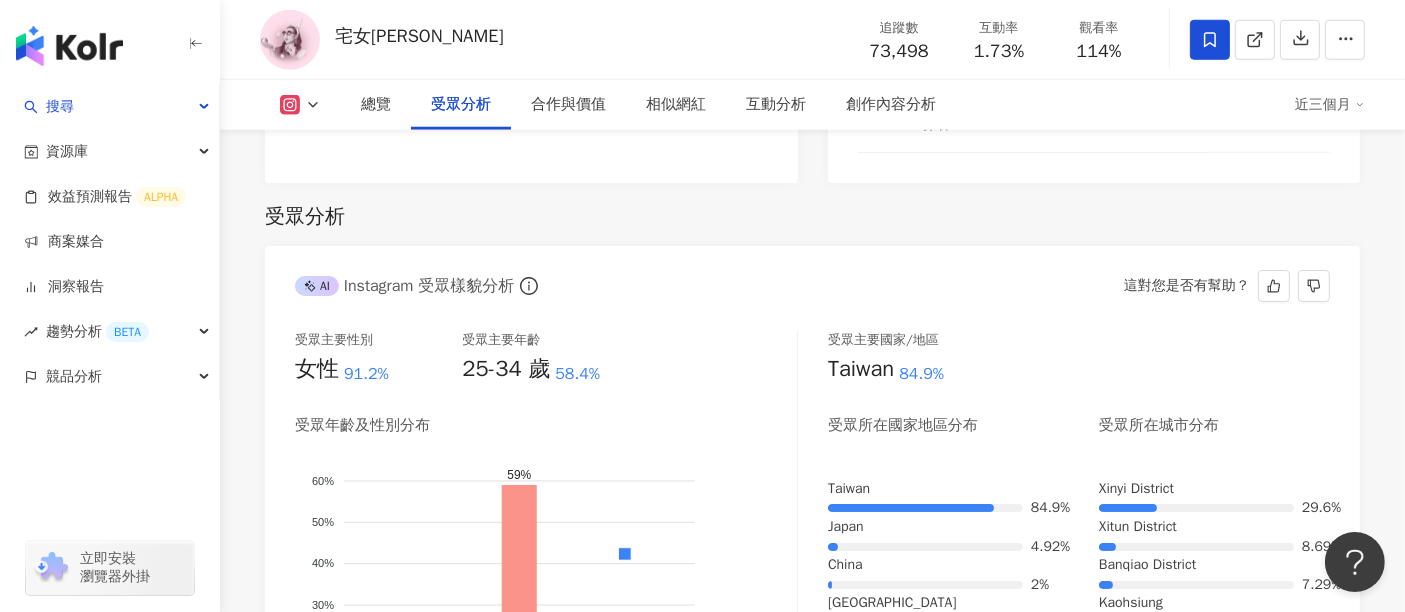 scroll, scrollTop: 1836, scrollLeft: 0, axis: vertical 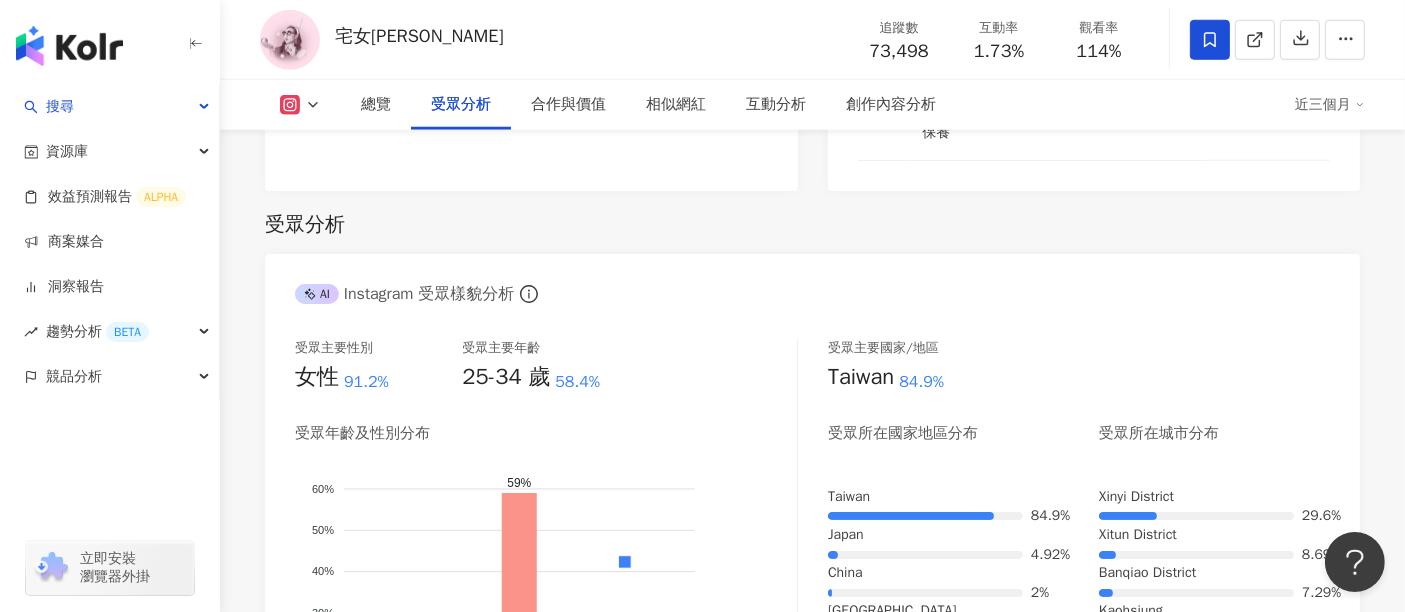 click 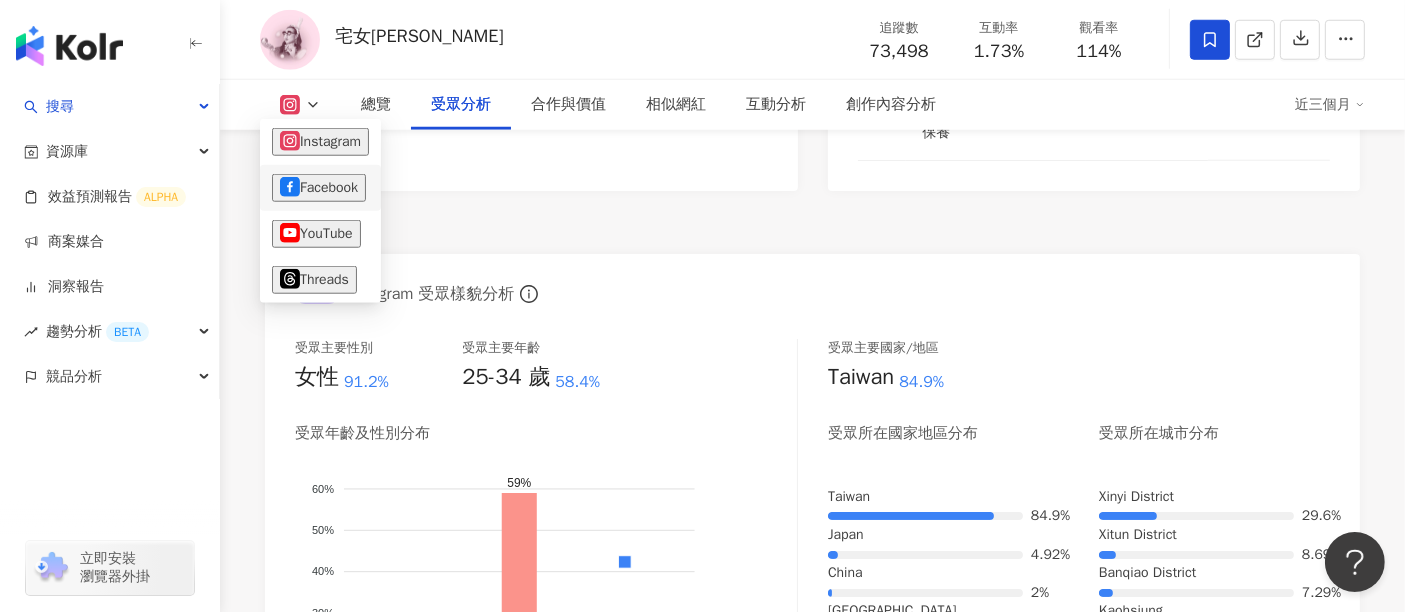 click on "Facebook" at bounding box center (319, 188) 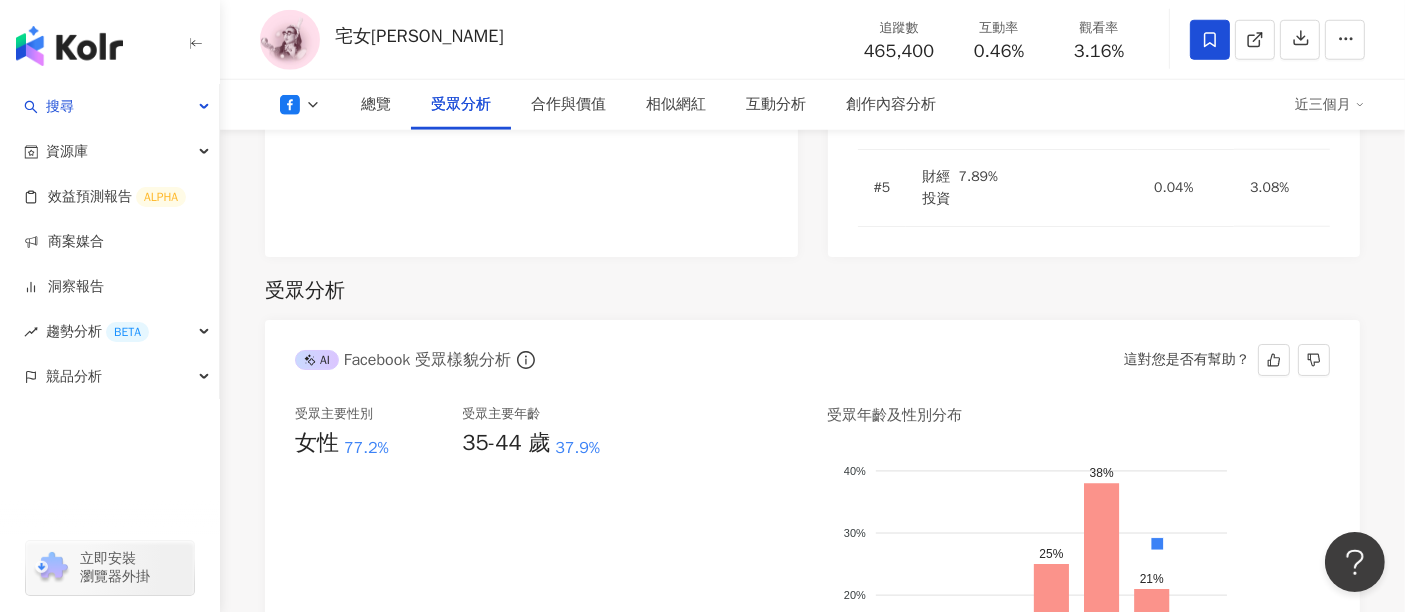 scroll, scrollTop: 1842, scrollLeft: 0, axis: vertical 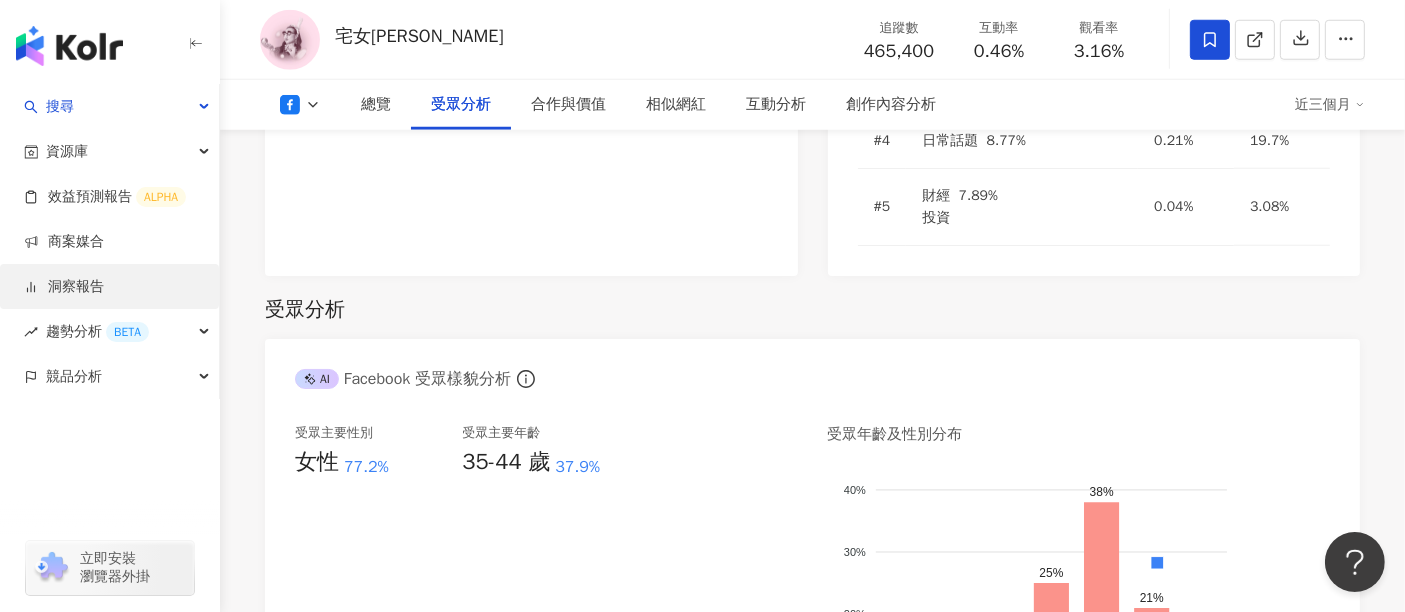 click on "洞察報告" at bounding box center [64, 287] 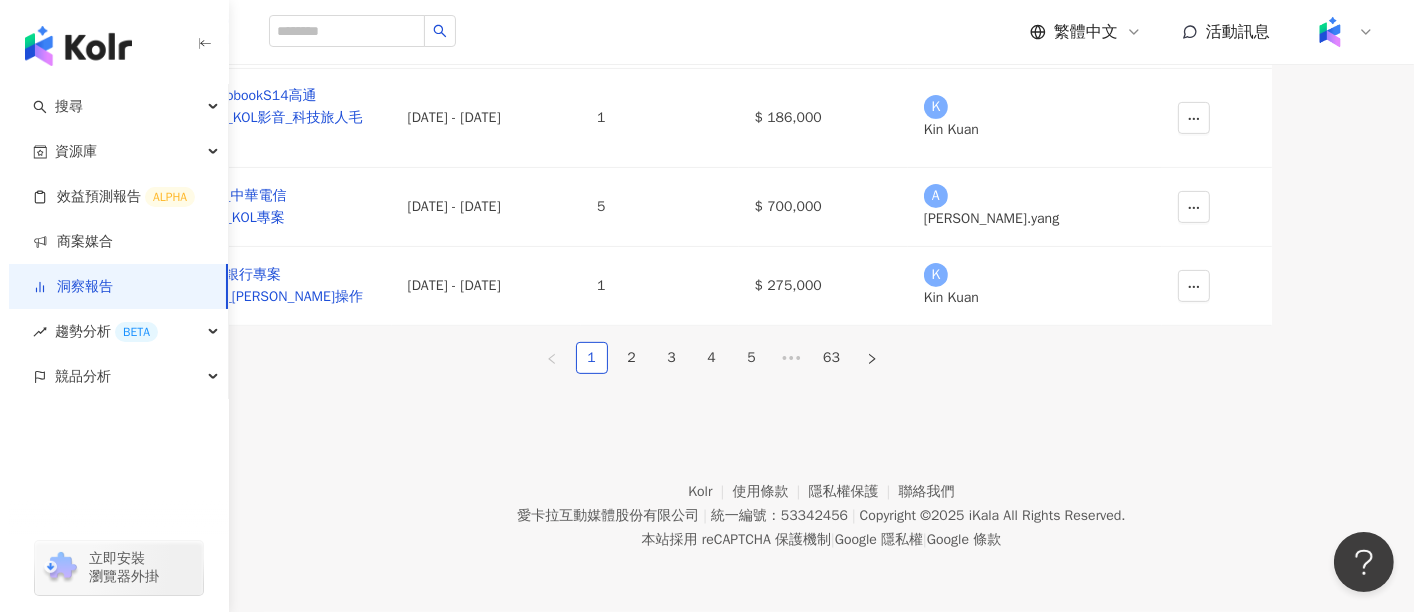 scroll, scrollTop: 0, scrollLeft: 0, axis: both 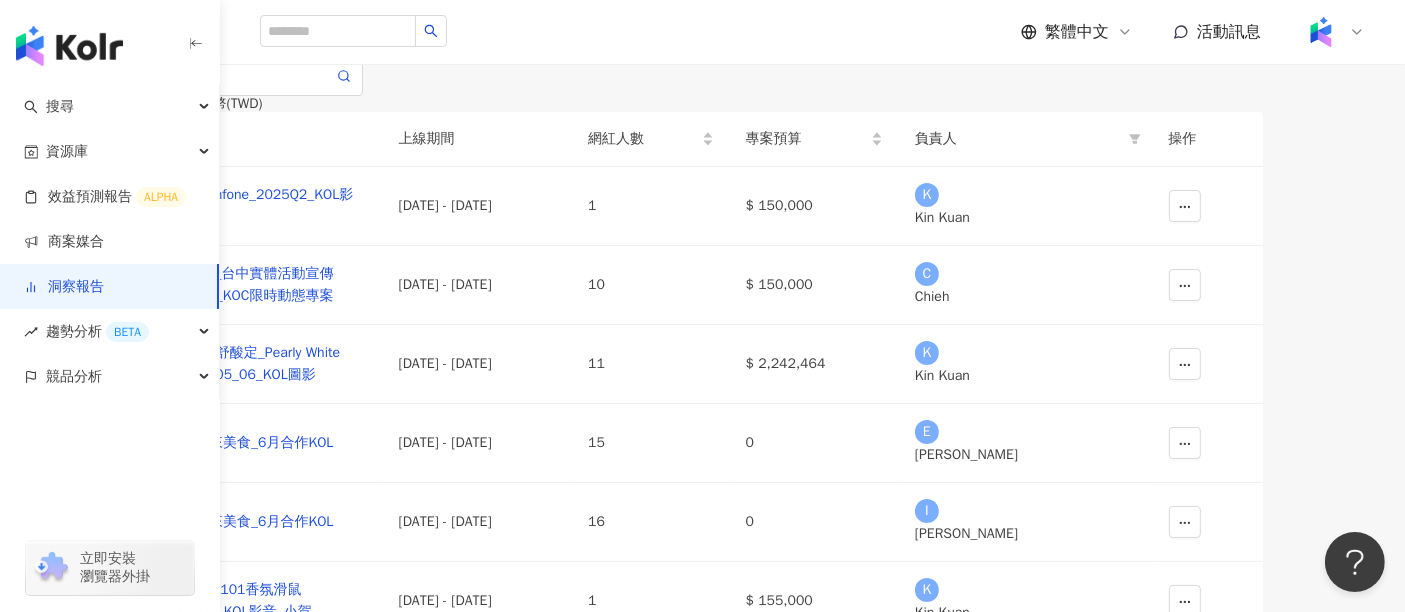 click on "建立新報告" at bounding box center [181, 36] 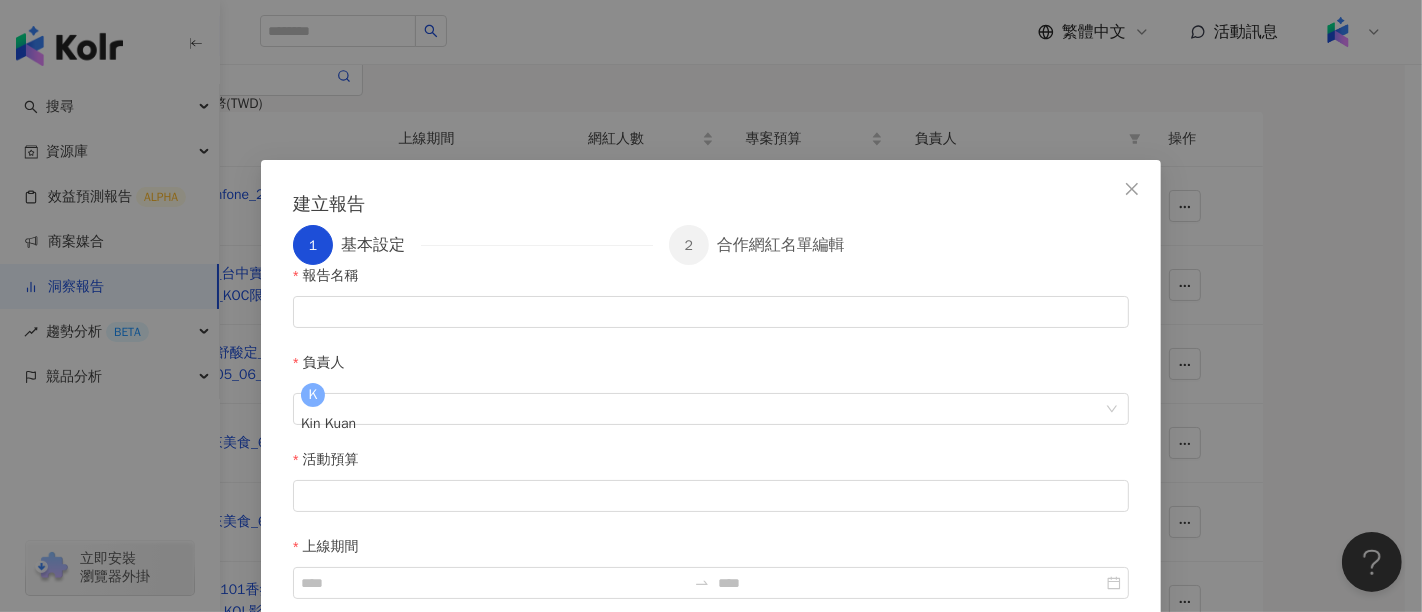 scroll, scrollTop: 78, scrollLeft: 0, axis: vertical 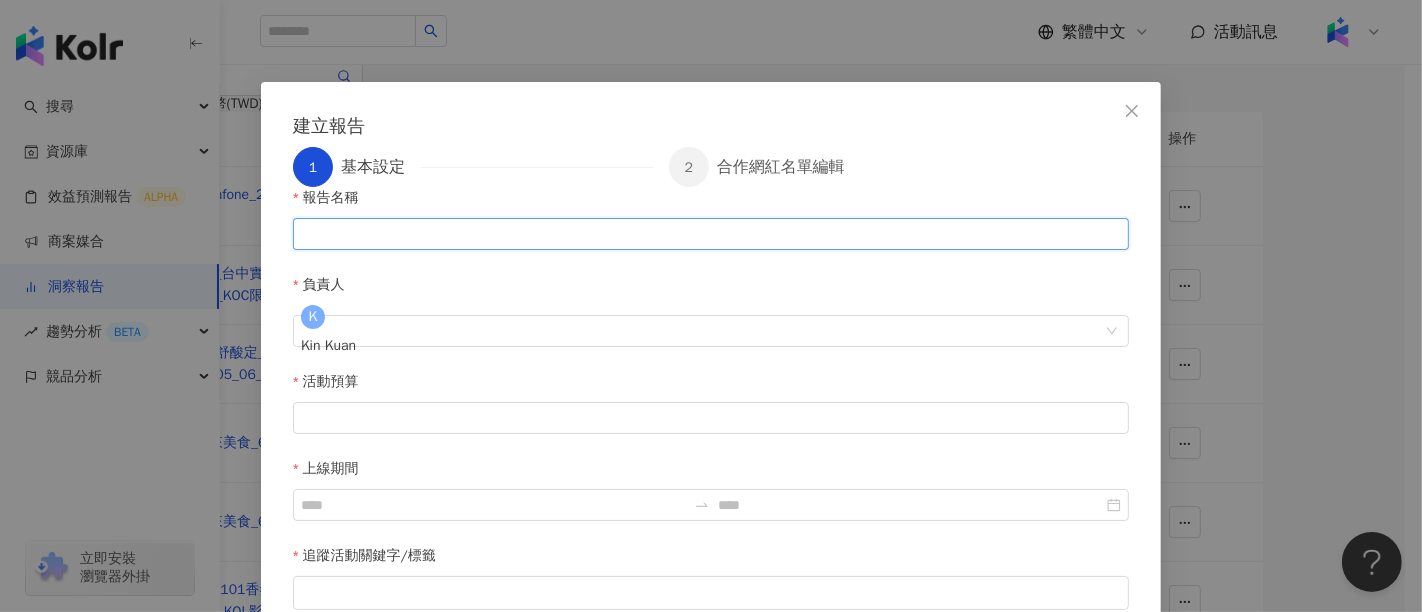 click on "報告名稱" at bounding box center [711, 234] 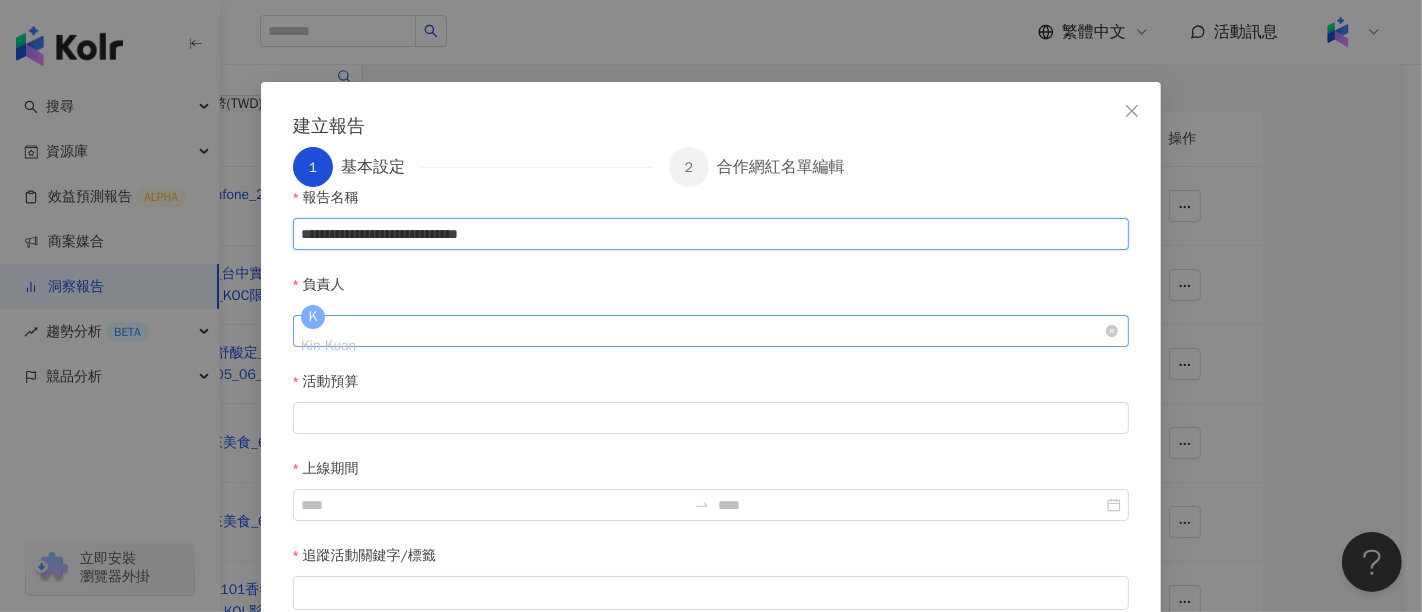 click on "K Kin Kuan" at bounding box center (700, 331) 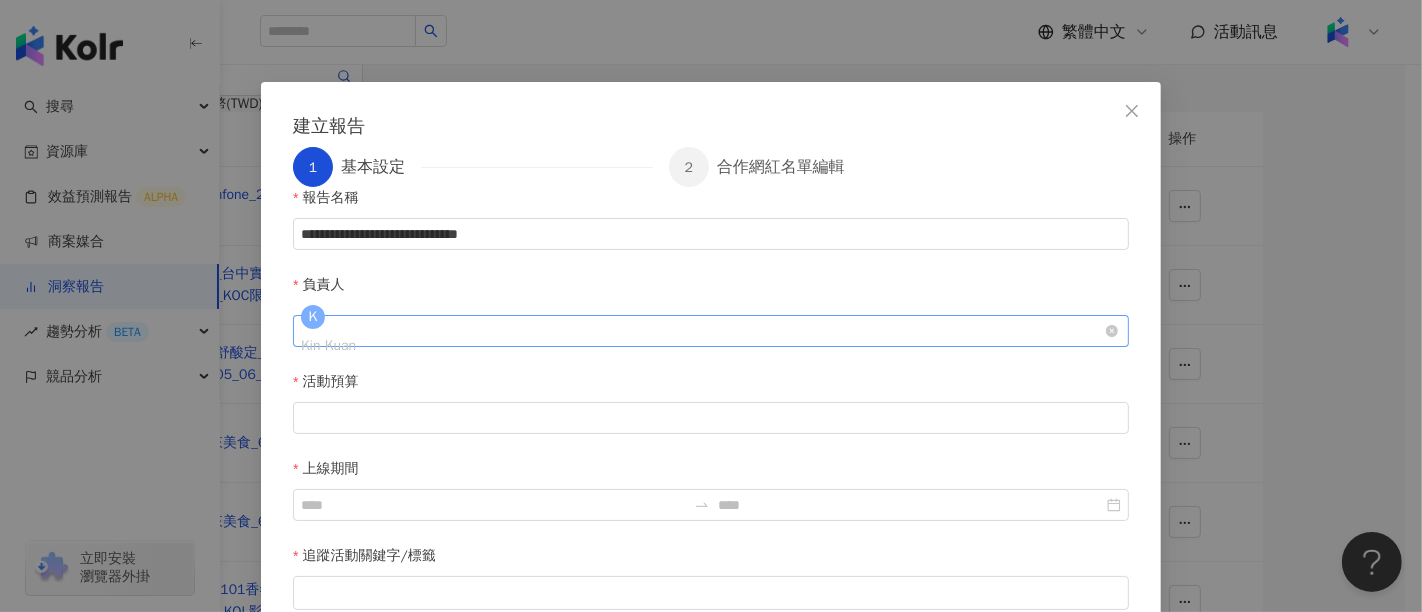 scroll, scrollTop: 1734, scrollLeft: 0, axis: vertical 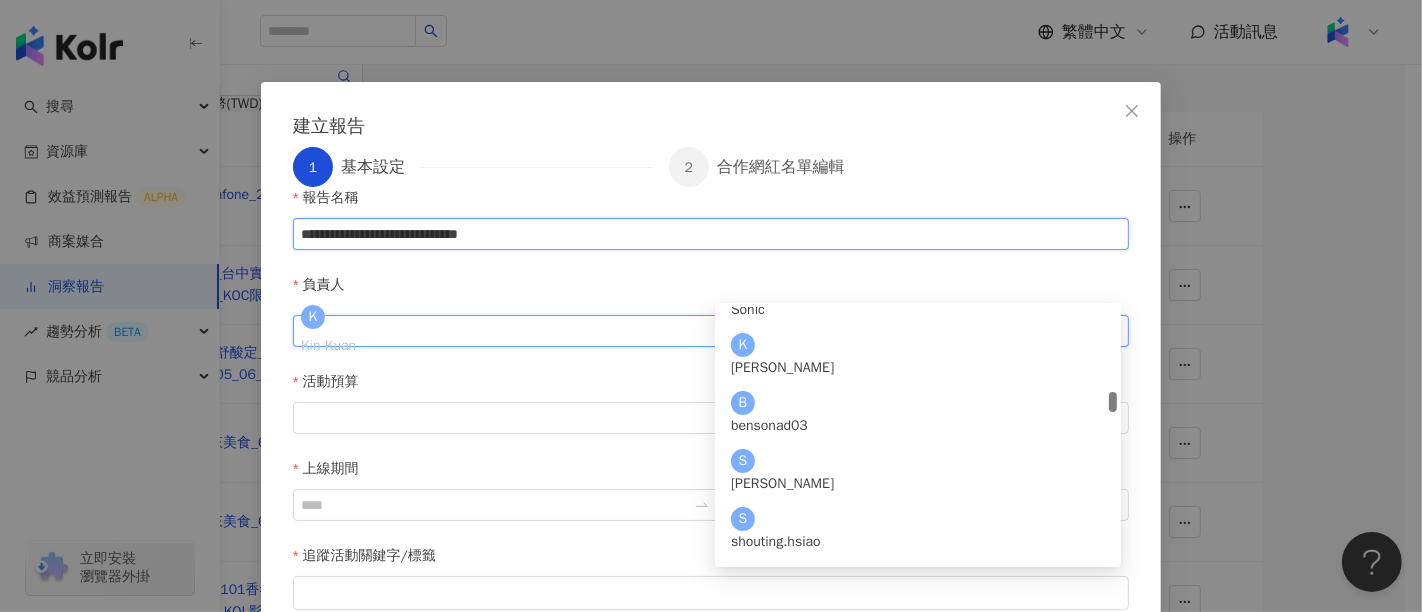 click on "**********" at bounding box center (711, 234) 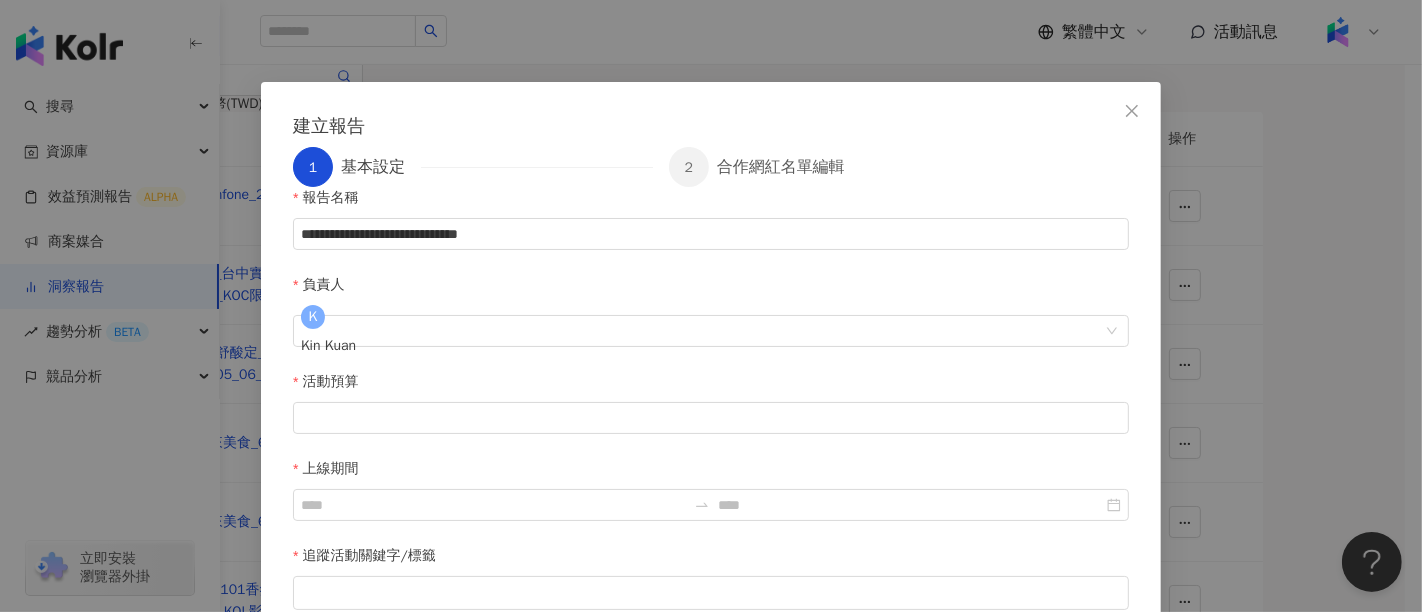 click on "**********" at bounding box center [711, 414] 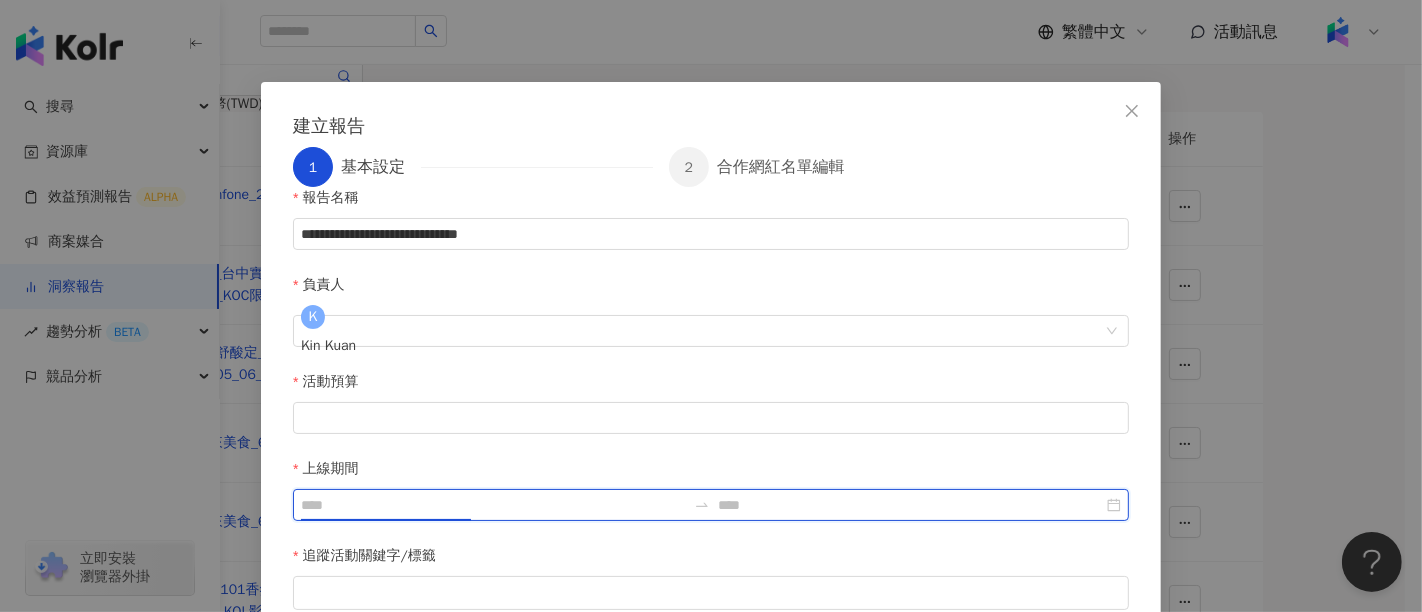 click on "上線期間" at bounding box center (493, 505) 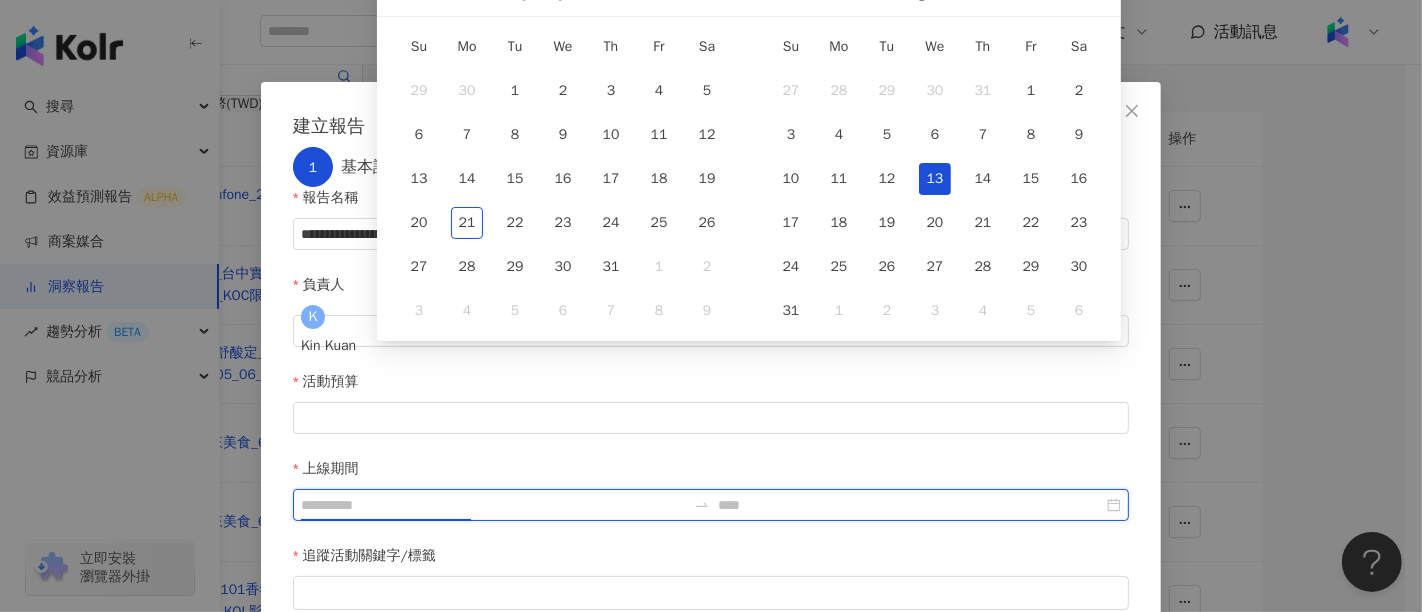 type on "**********" 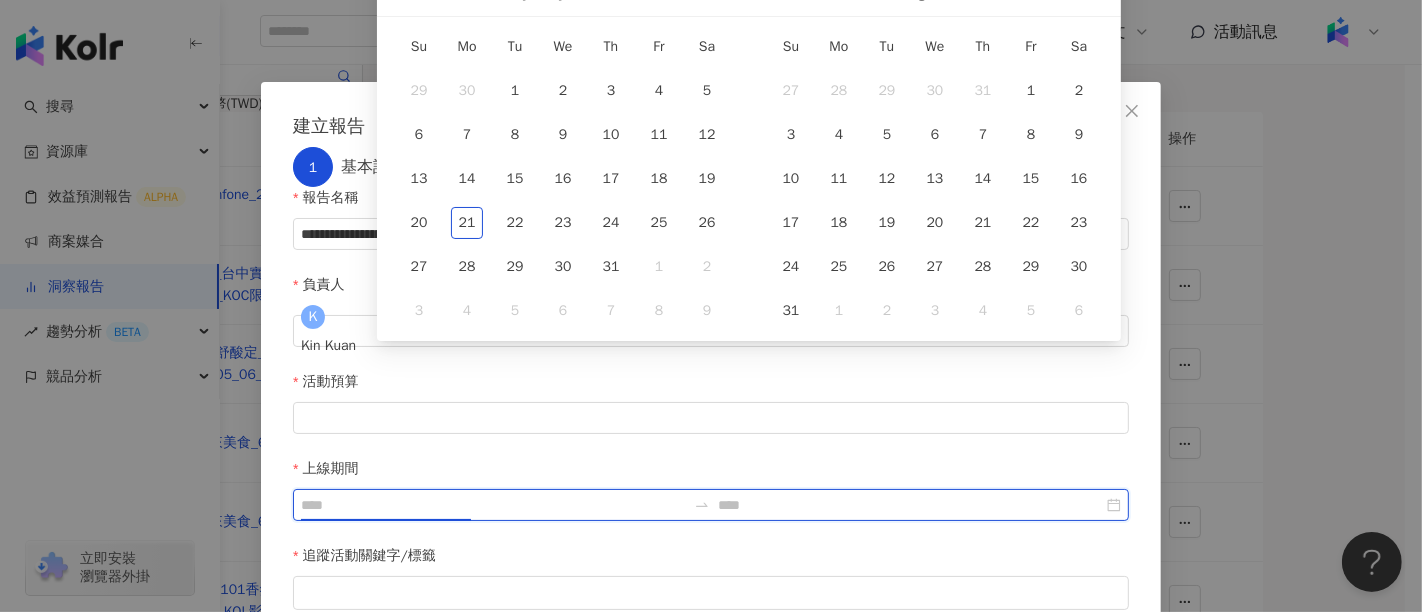 scroll, scrollTop: 0, scrollLeft: 0, axis: both 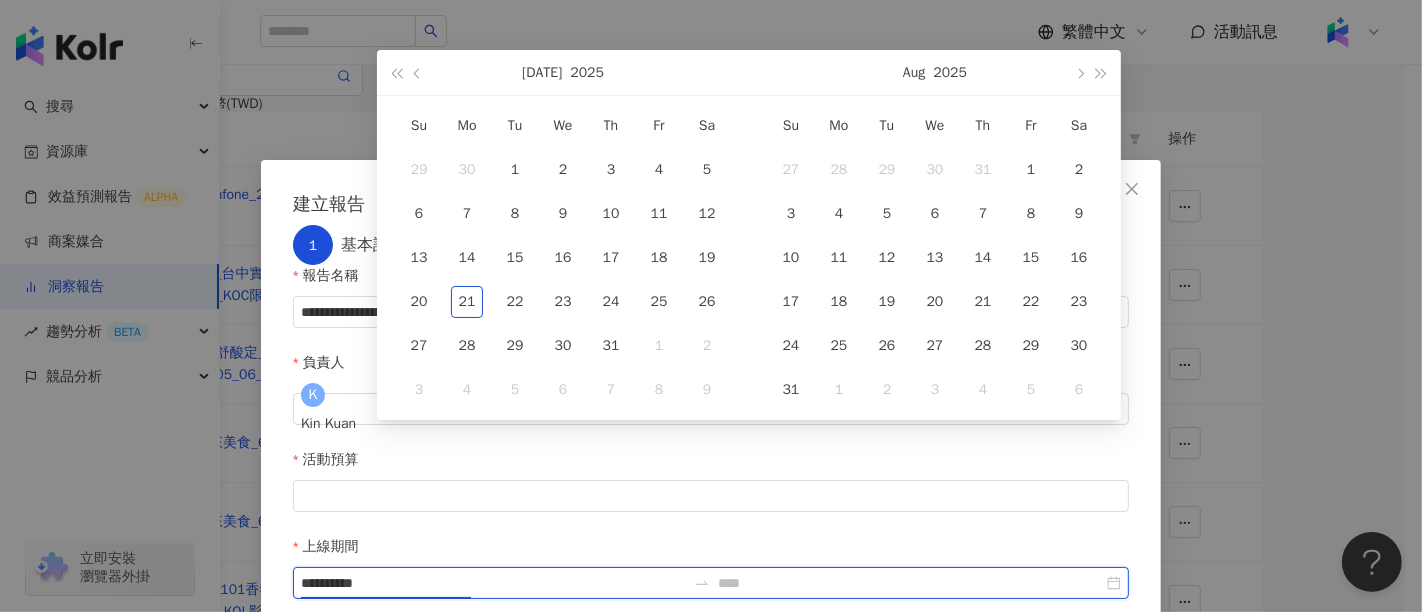 type on "**********" 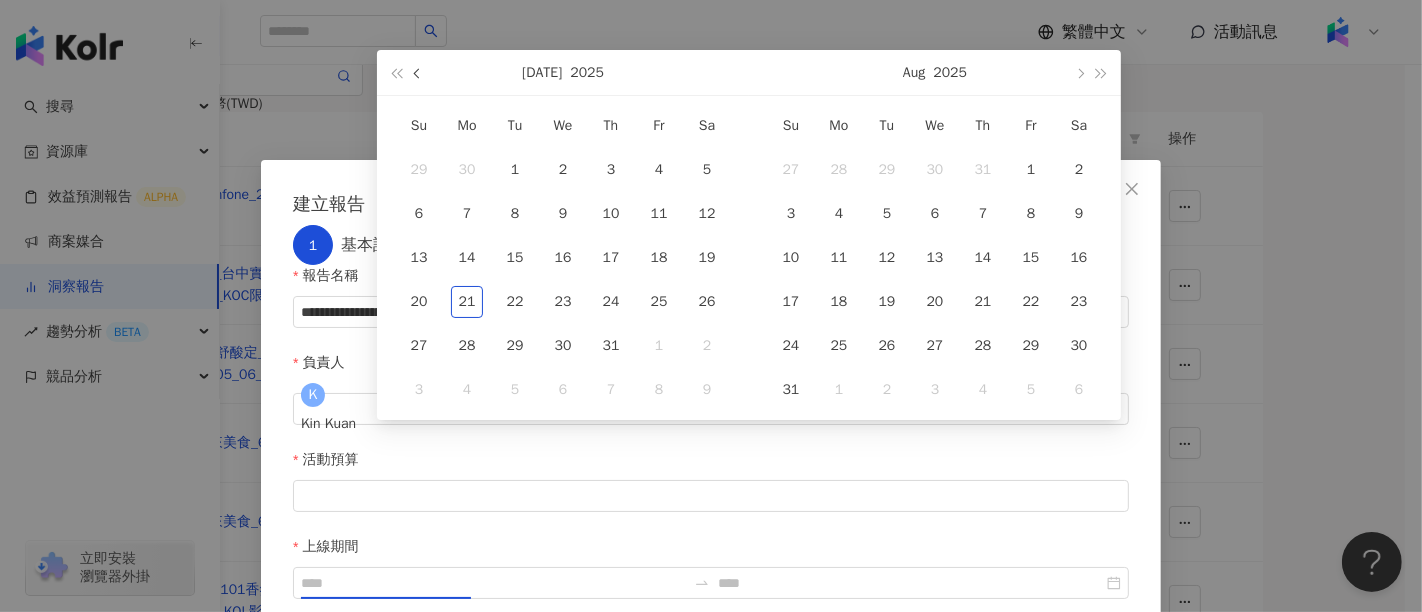 click at bounding box center [419, 73] 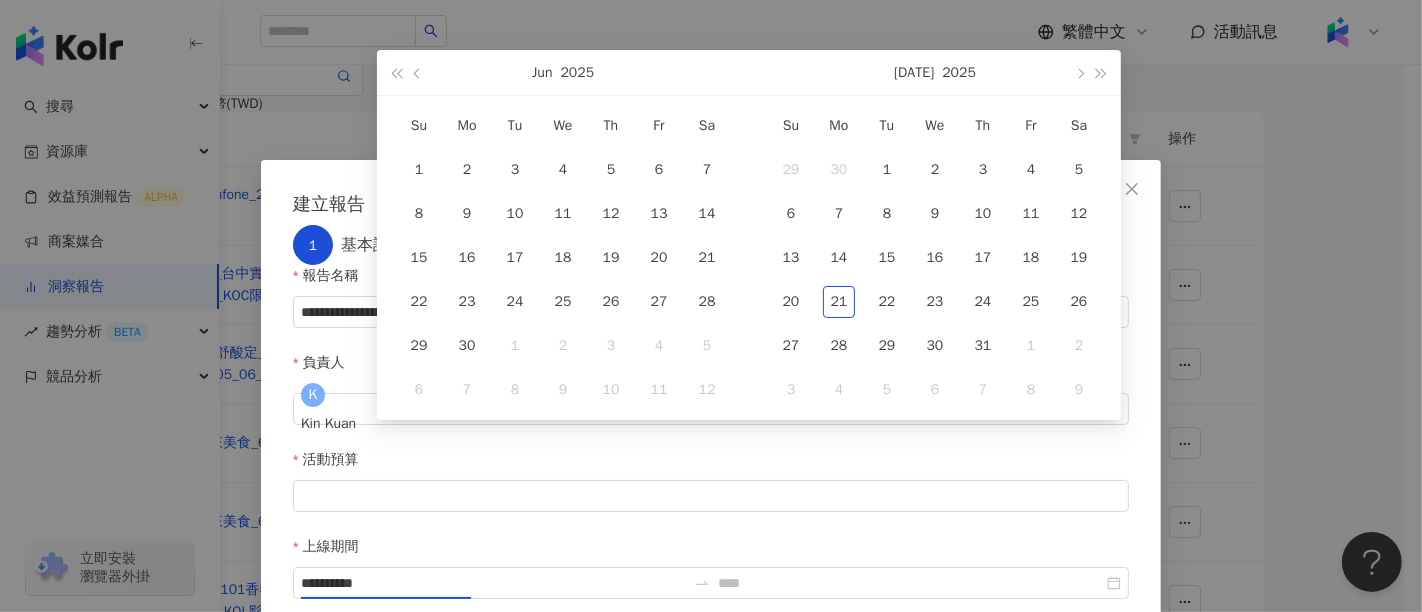 type on "**********" 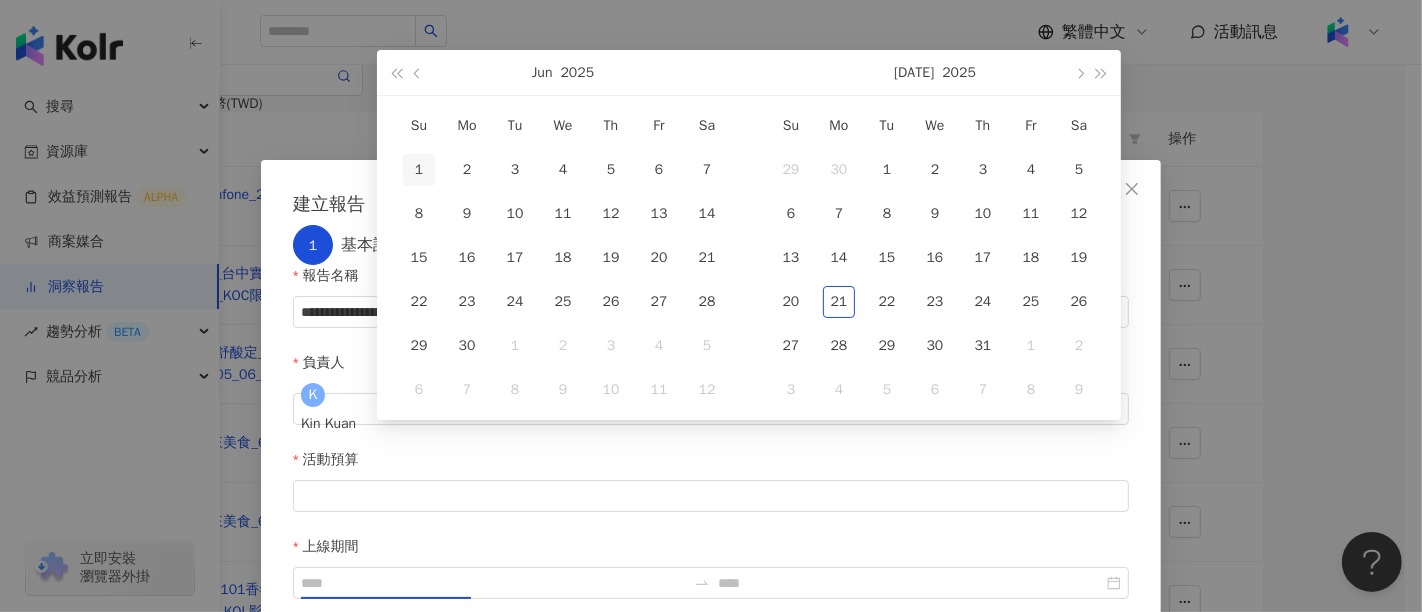 type on "**********" 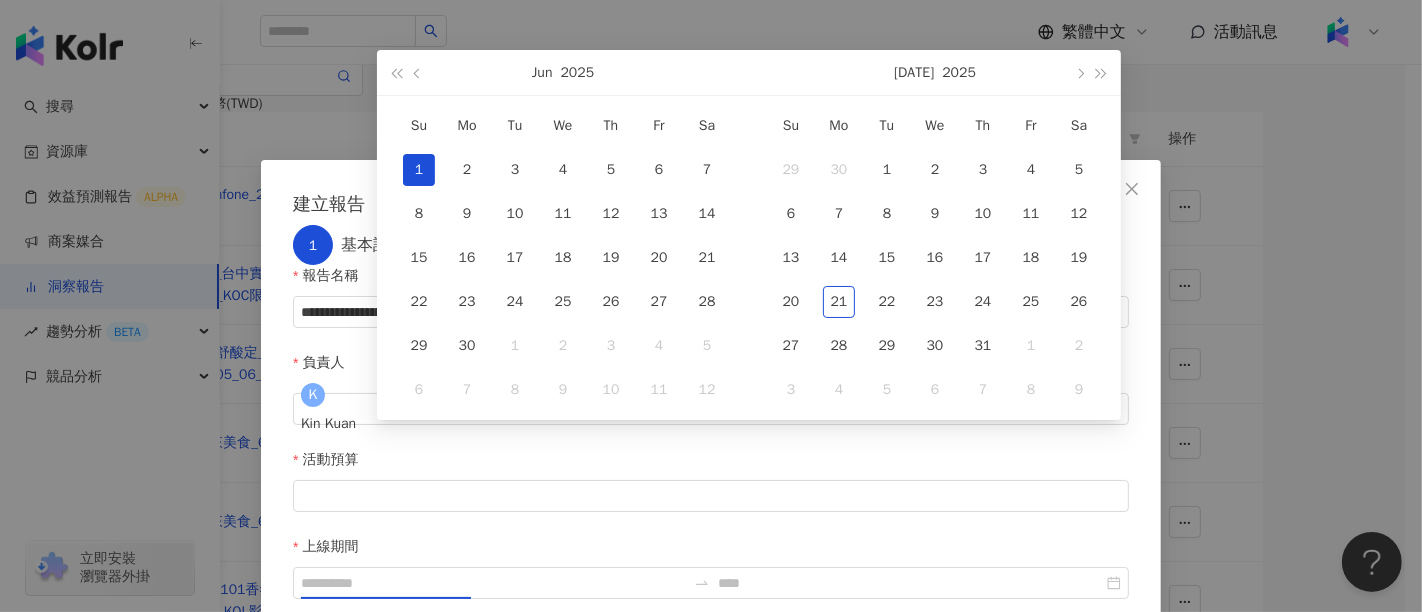 click on "1" at bounding box center (419, 170) 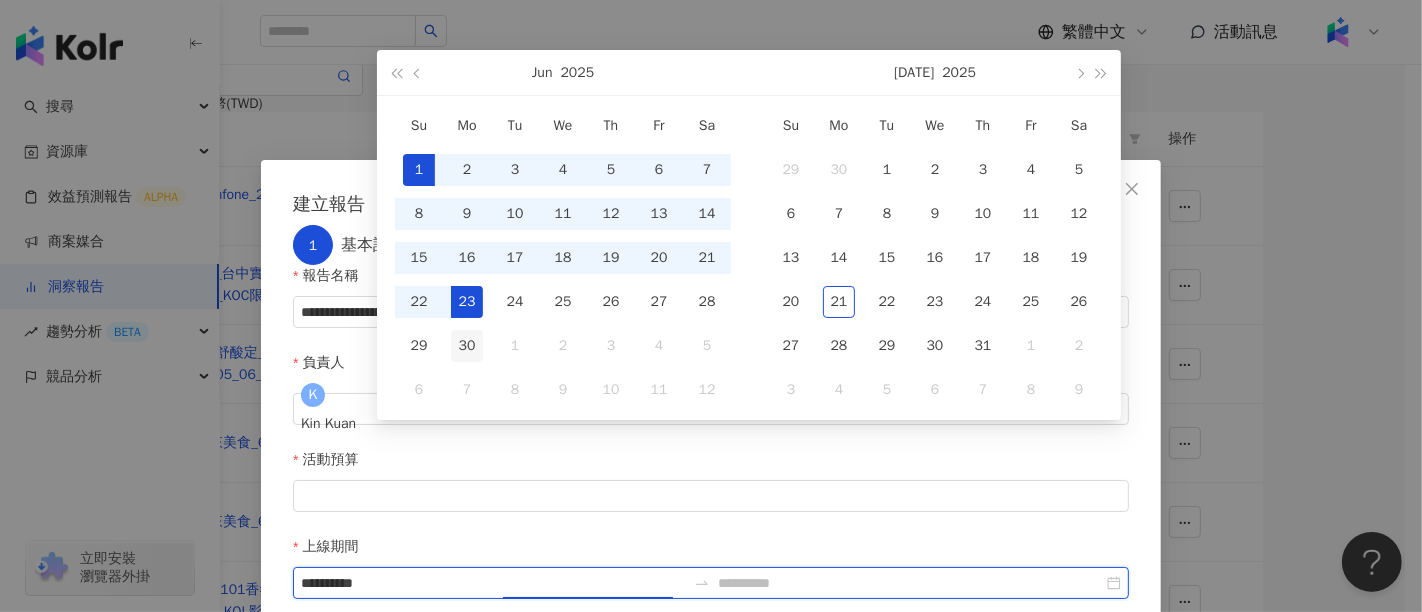 type on "**********" 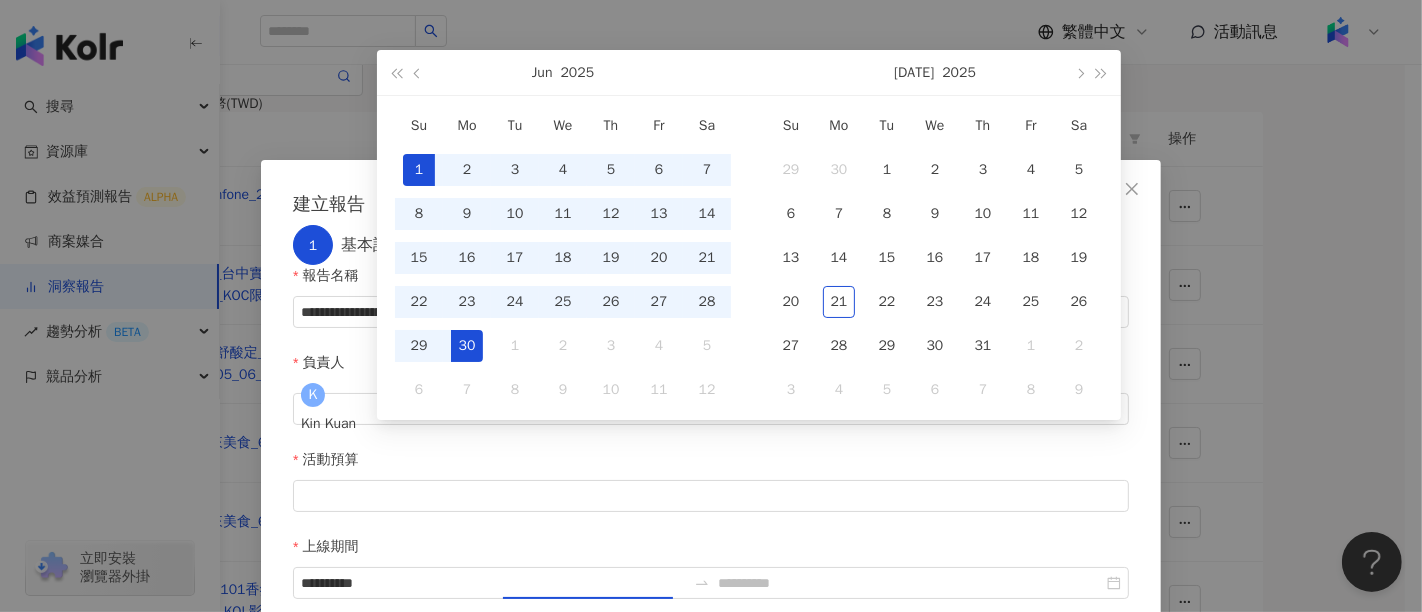 click on "30" at bounding box center (467, 346) 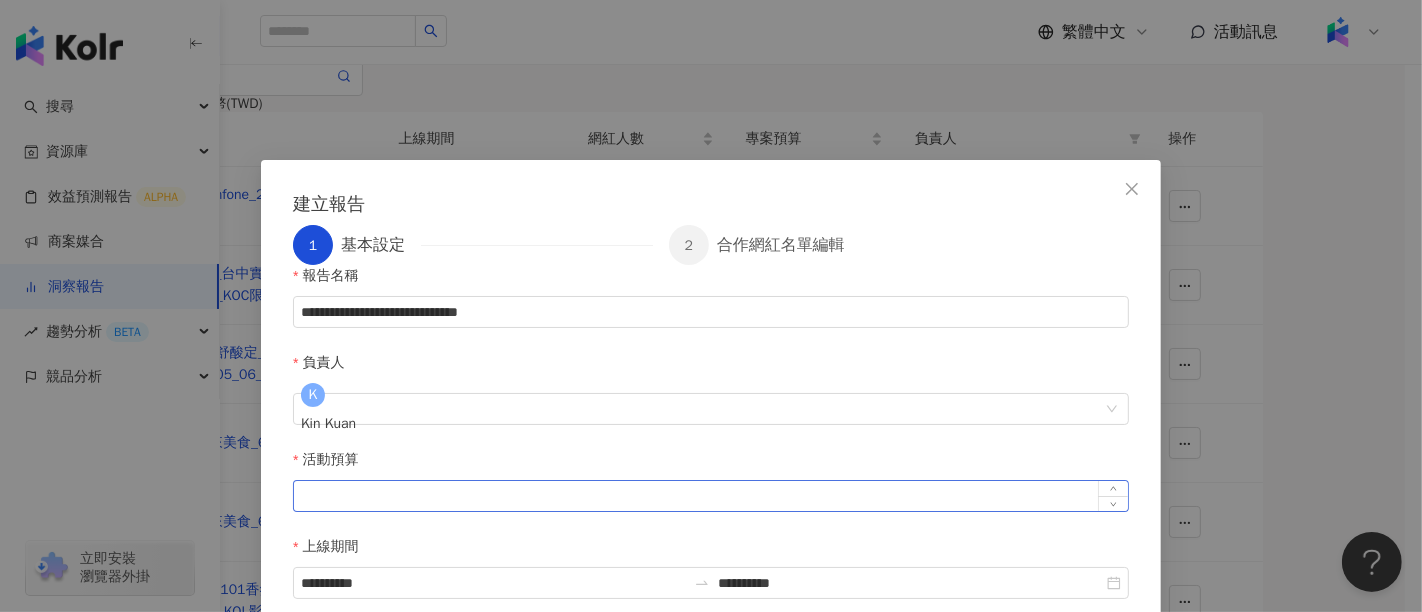 click at bounding box center [711, 496] 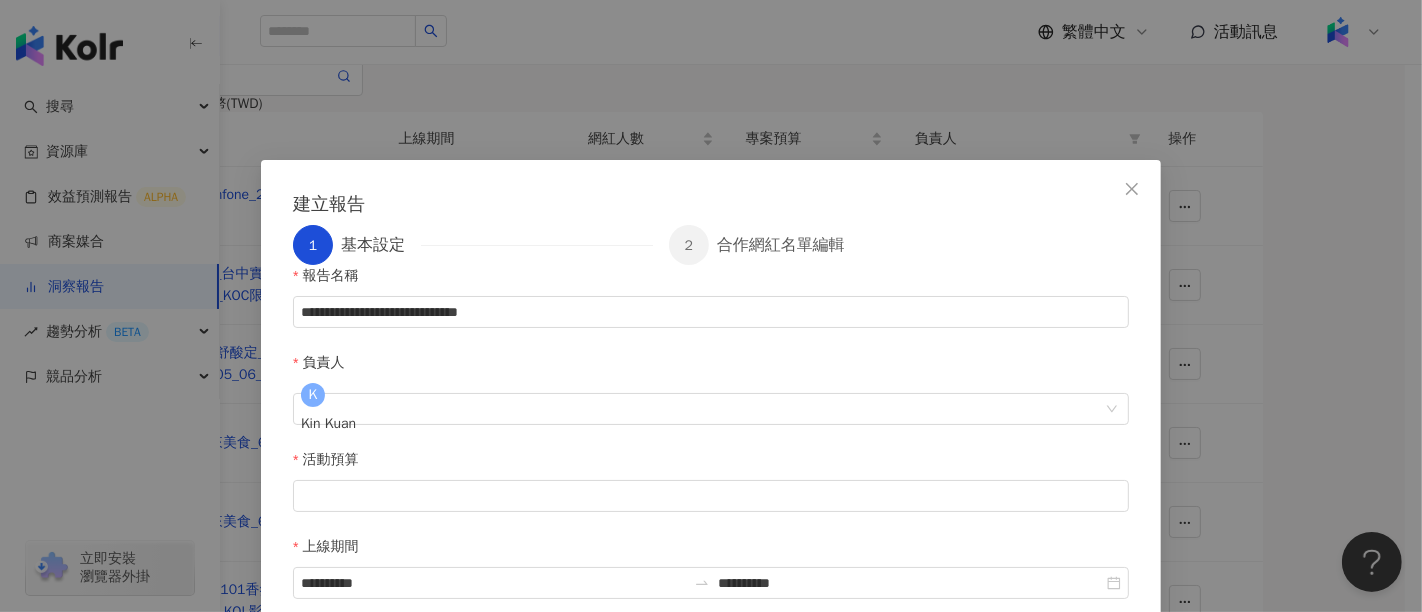 click at bounding box center [711, 671] 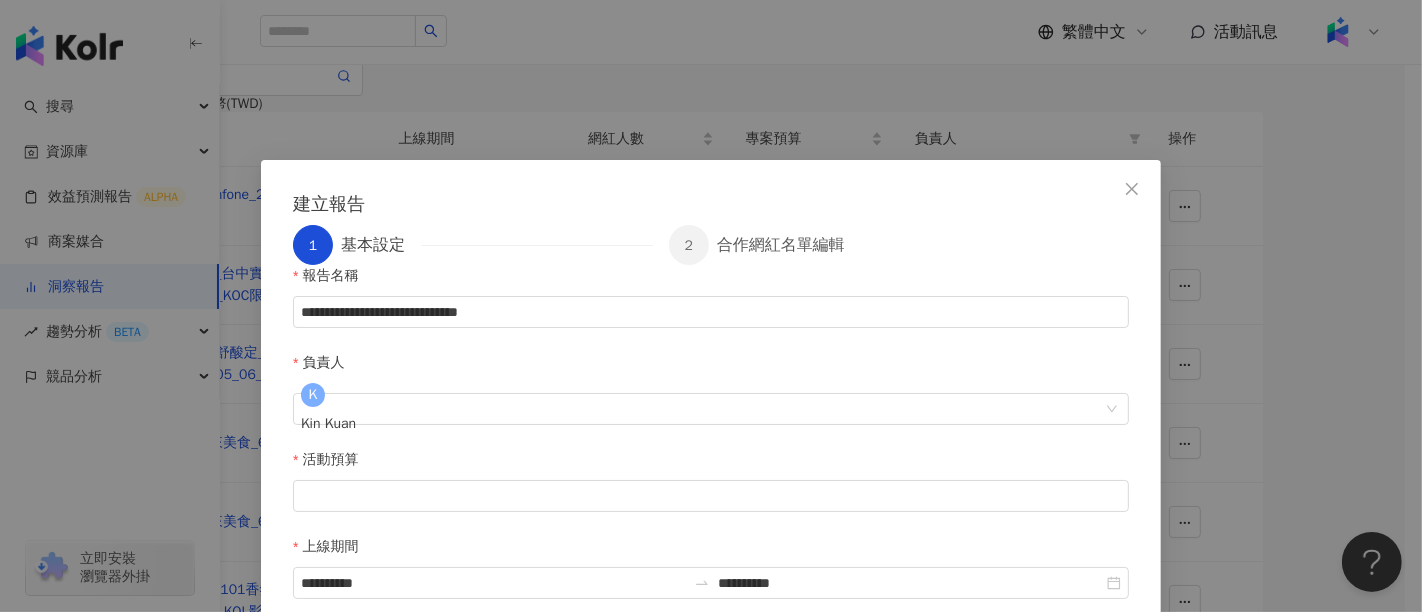 paste 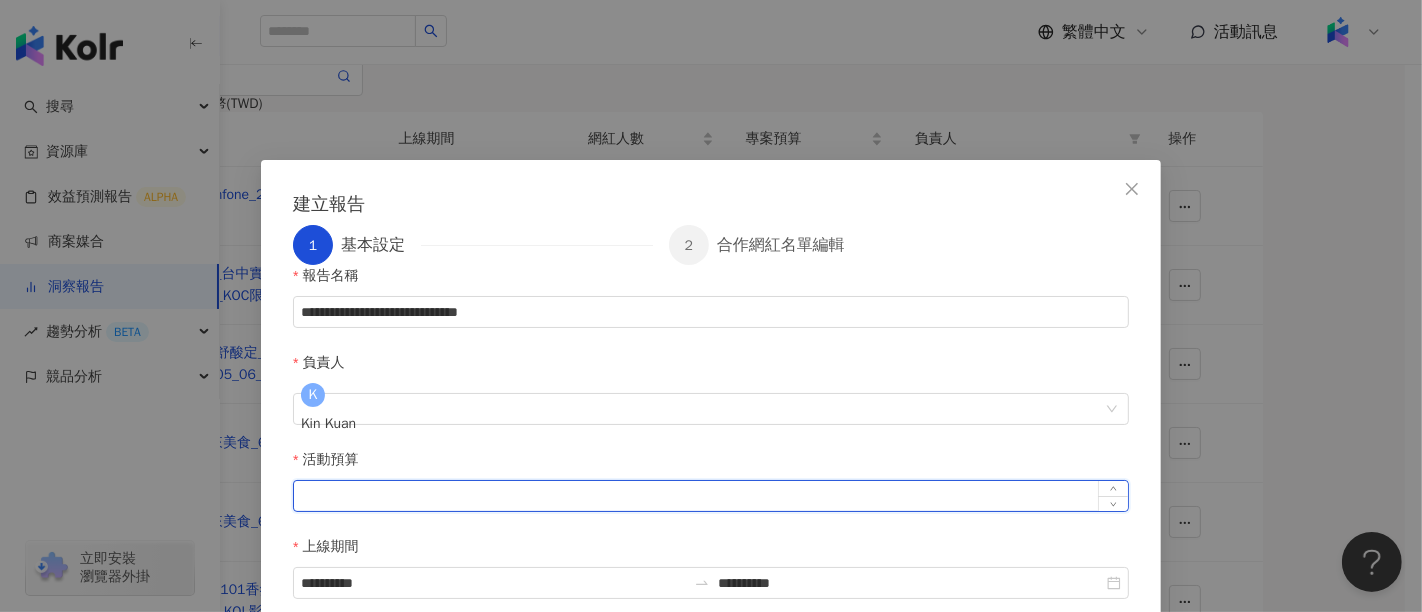 click on "活動預算" at bounding box center (711, 496) 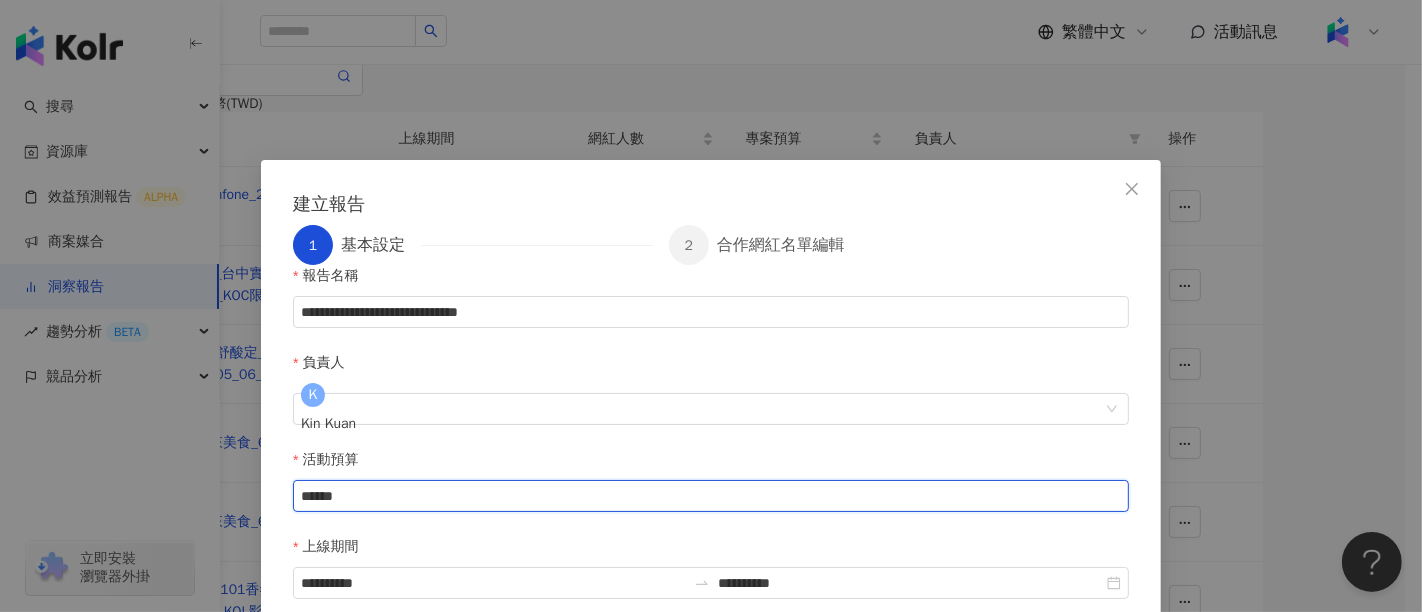 type on "******" 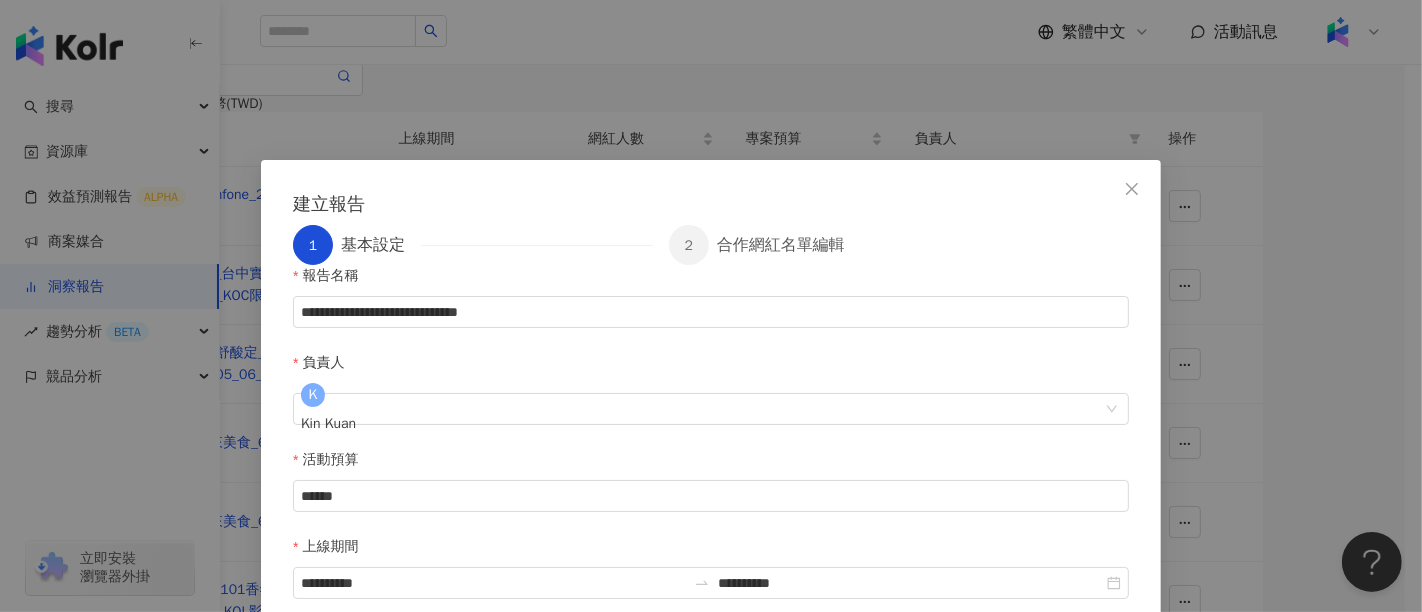 click on "報告名稱" at bounding box center [711, 280] 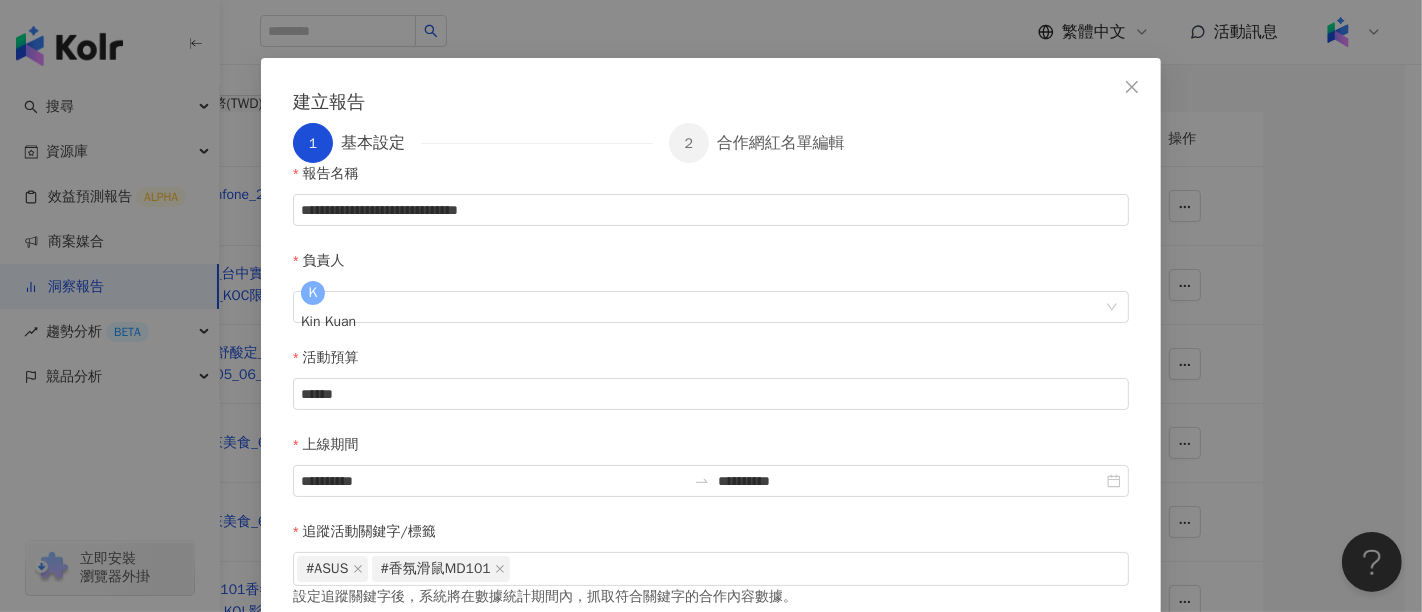 click on "下一步" at bounding box center (1092, 659) 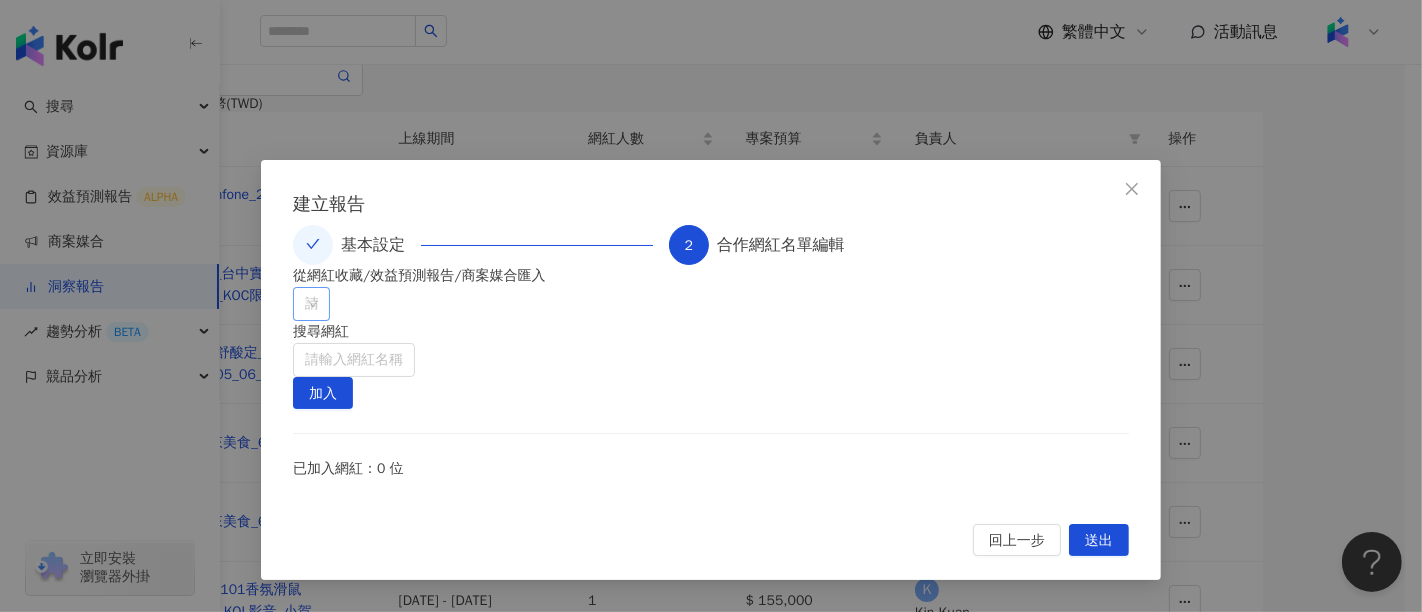 click at bounding box center (301, 304) 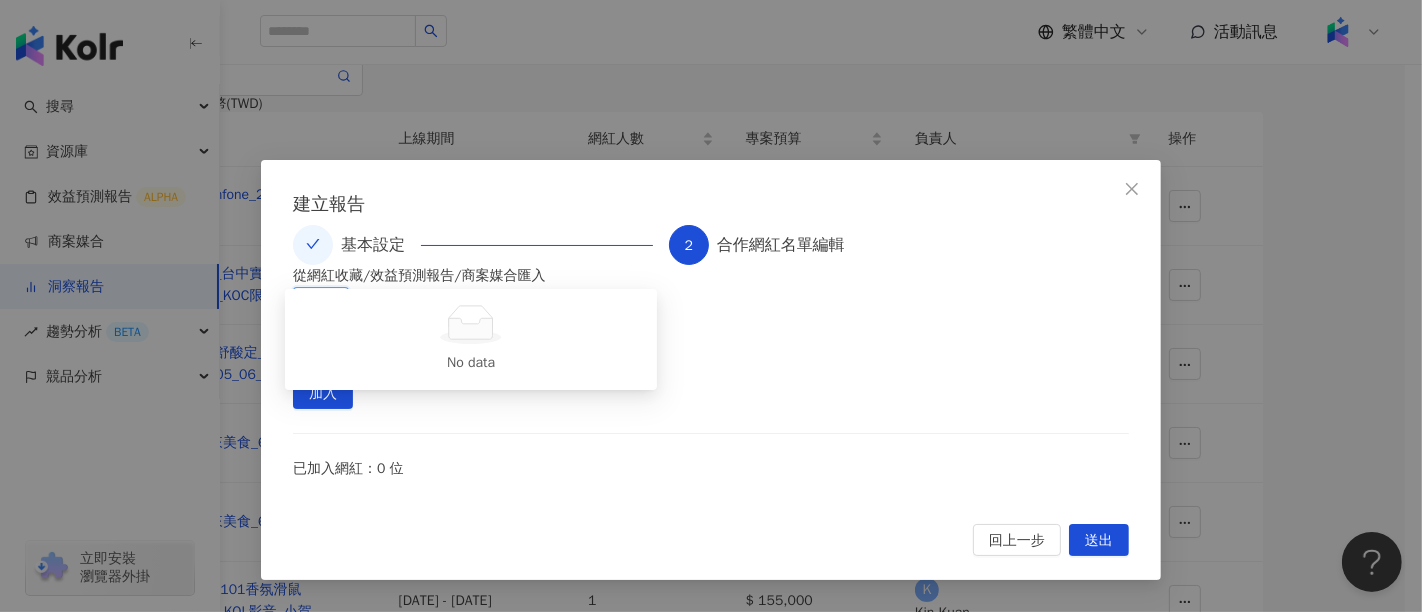 type on "*" 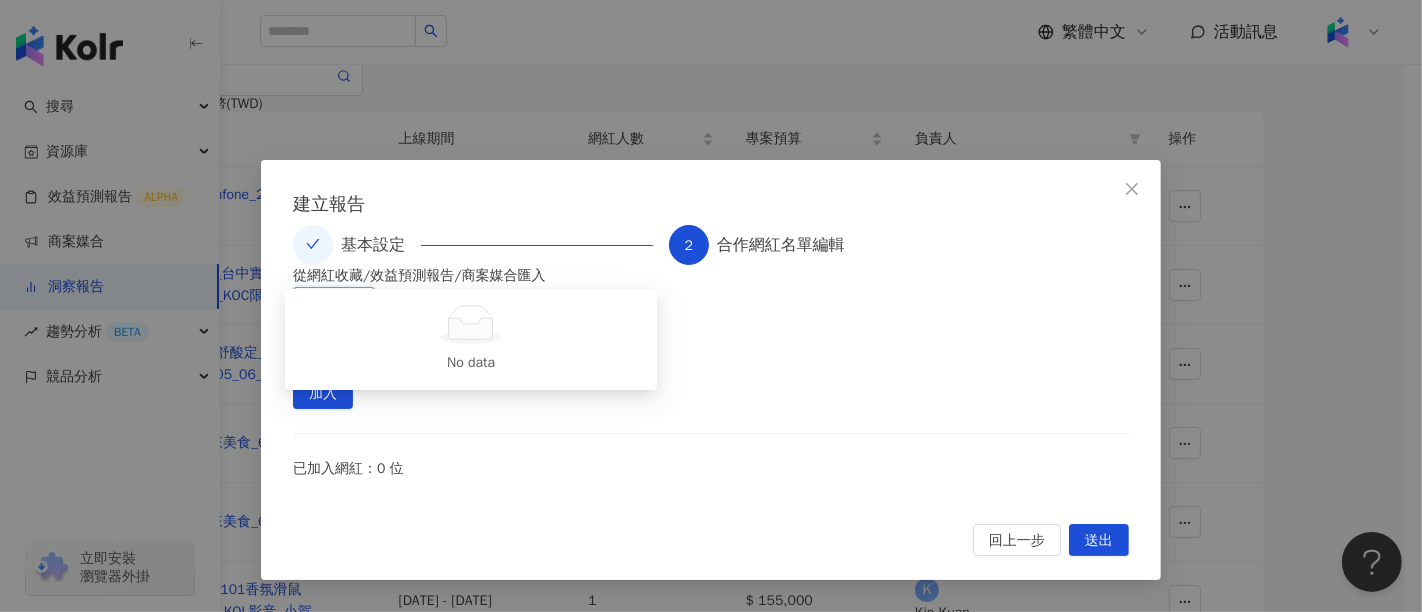 type on "**" 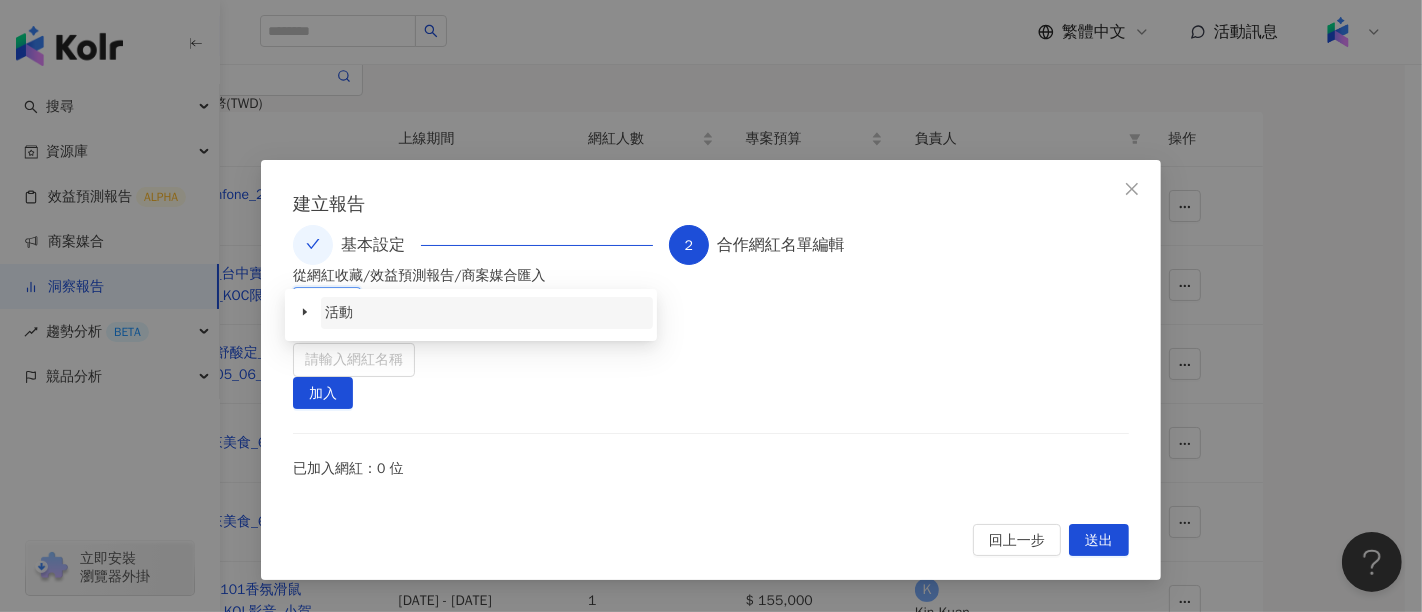 click on "活動" at bounding box center [487, 313] 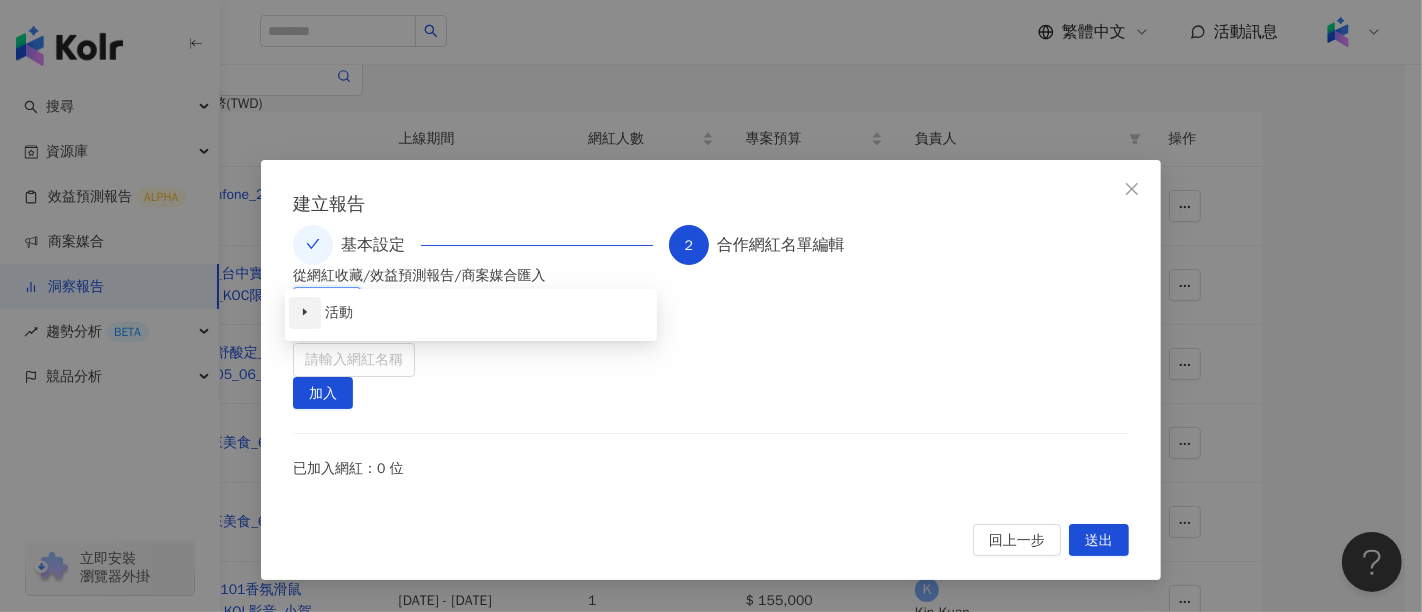 click 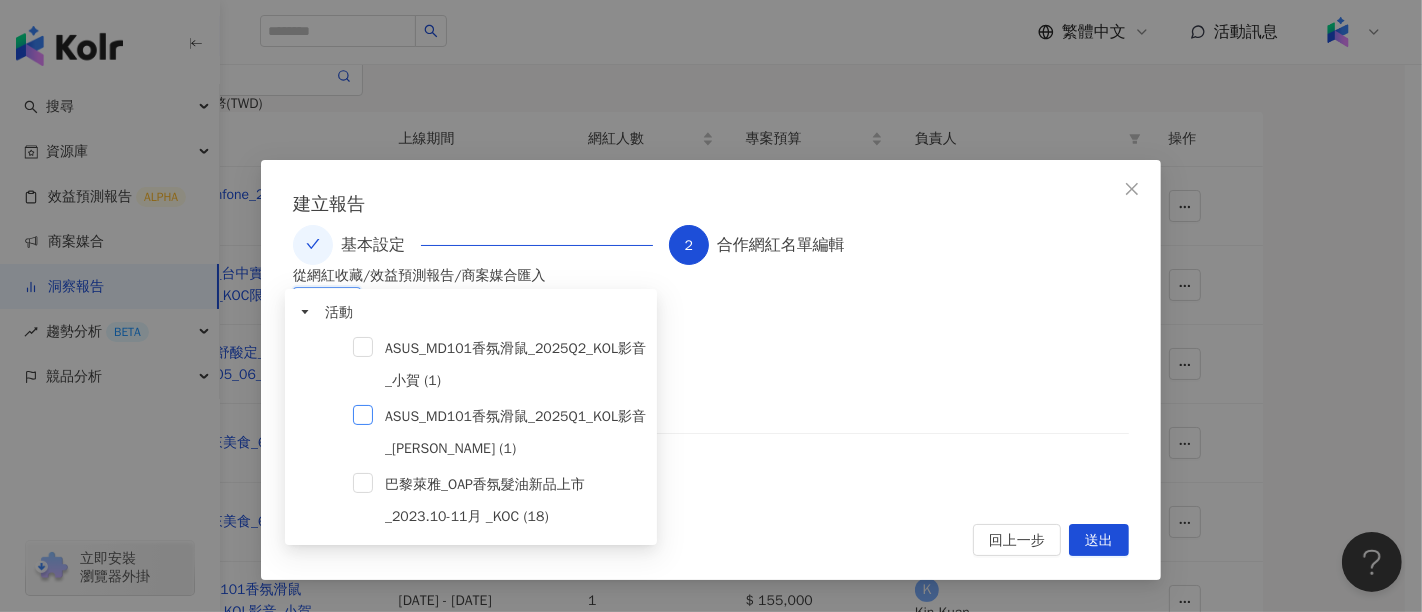 click at bounding box center (363, 415) 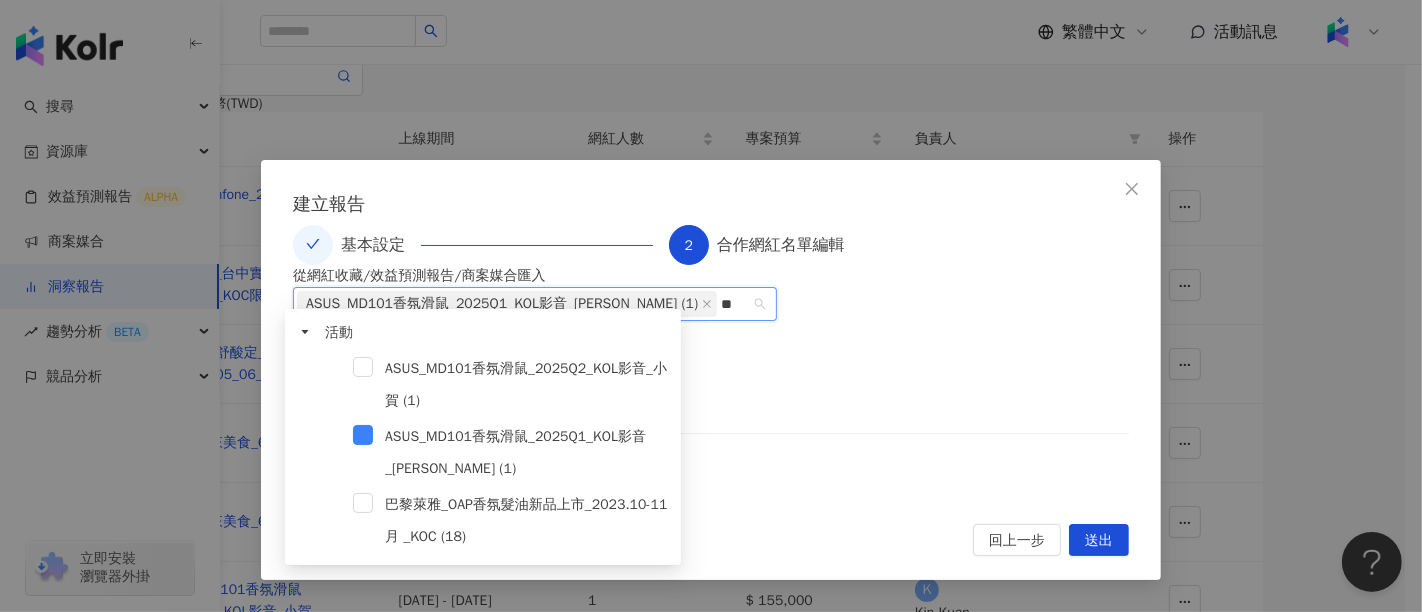 type 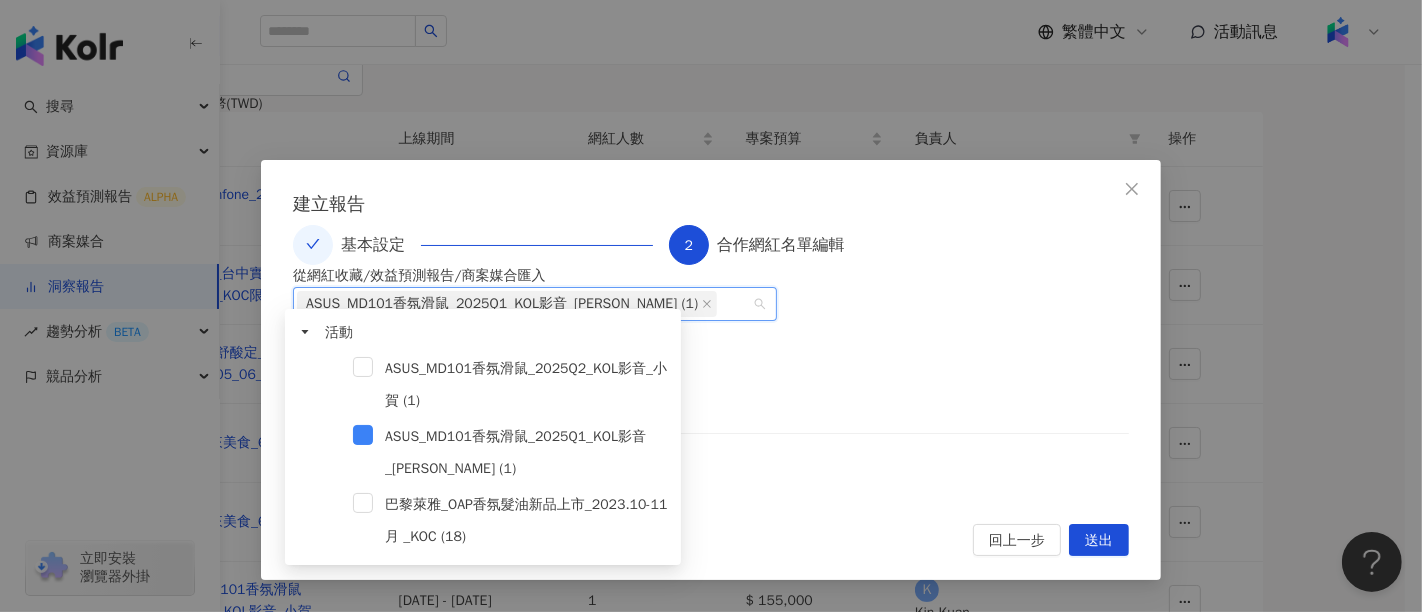 click on "加入" at bounding box center [323, 394] 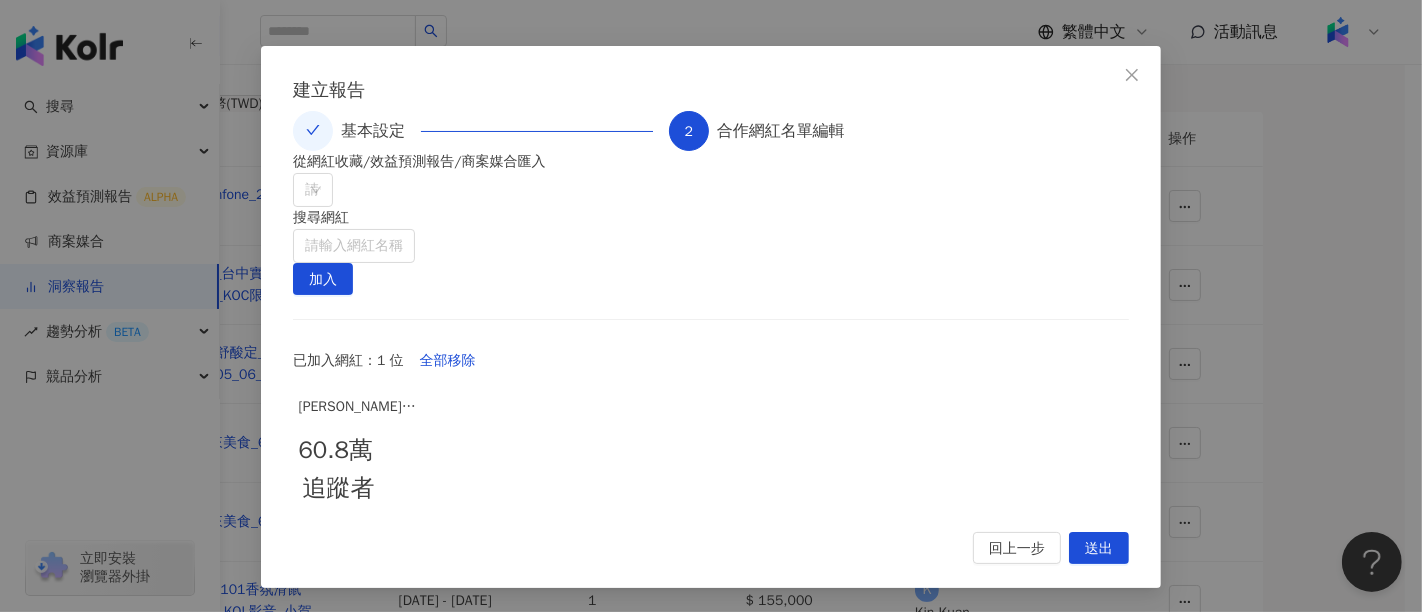 scroll, scrollTop: 164, scrollLeft: 0, axis: vertical 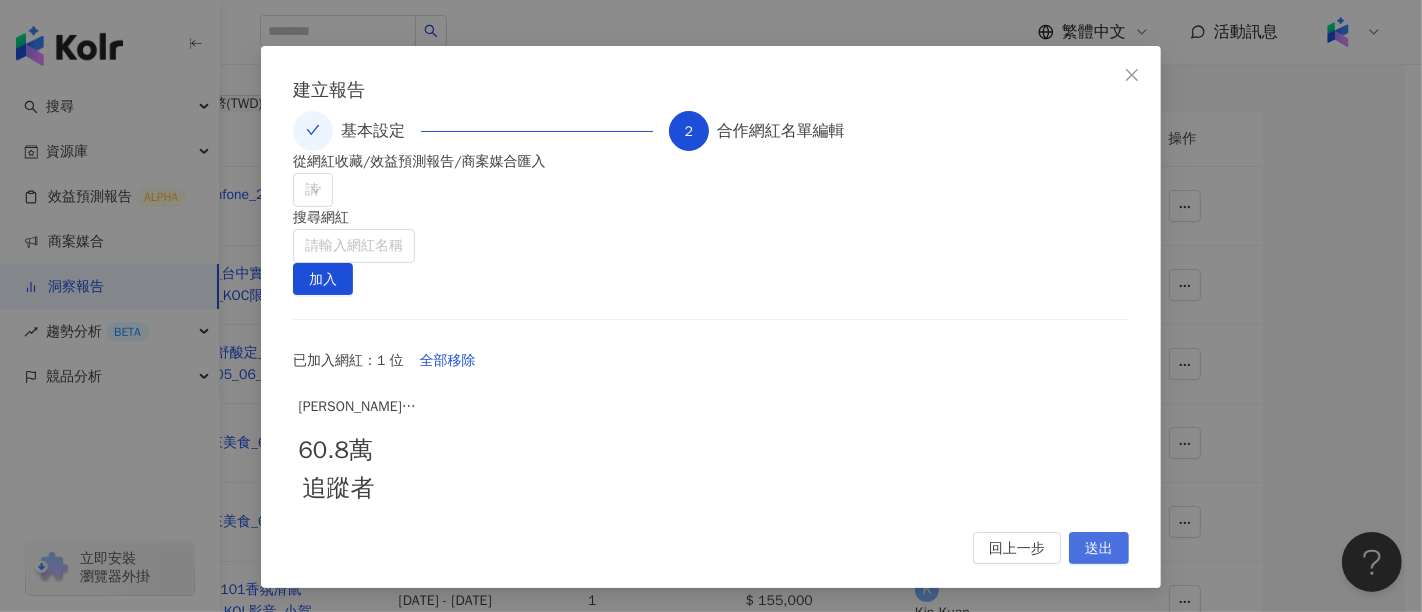 click on "送出" at bounding box center [1099, 549] 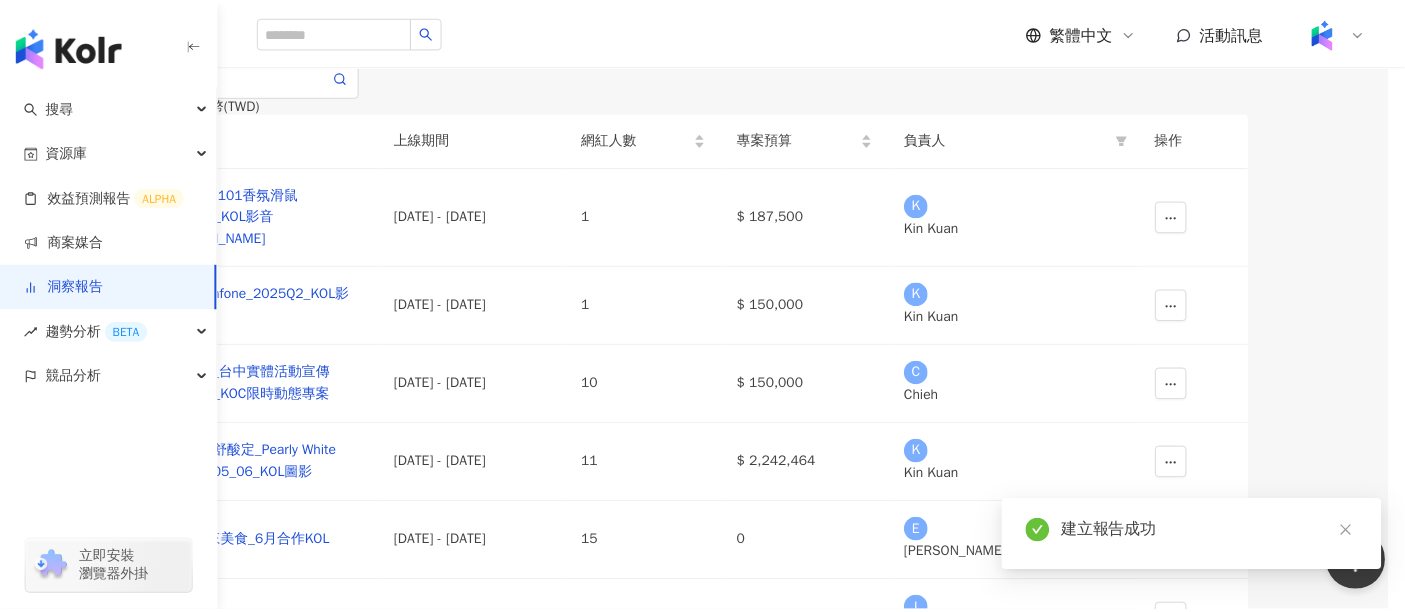 scroll, scrollTop: 0, scrollLeft: 0, axis: both 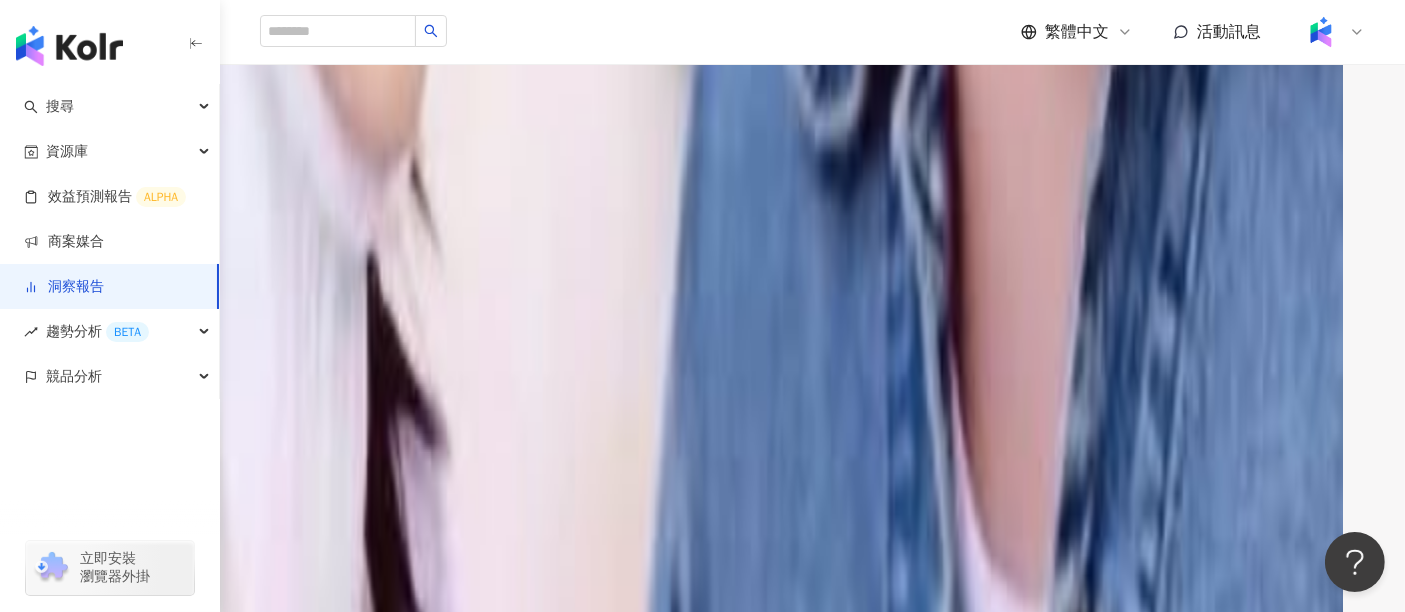 click on "內容設定" at bounding box center (226, -1222) 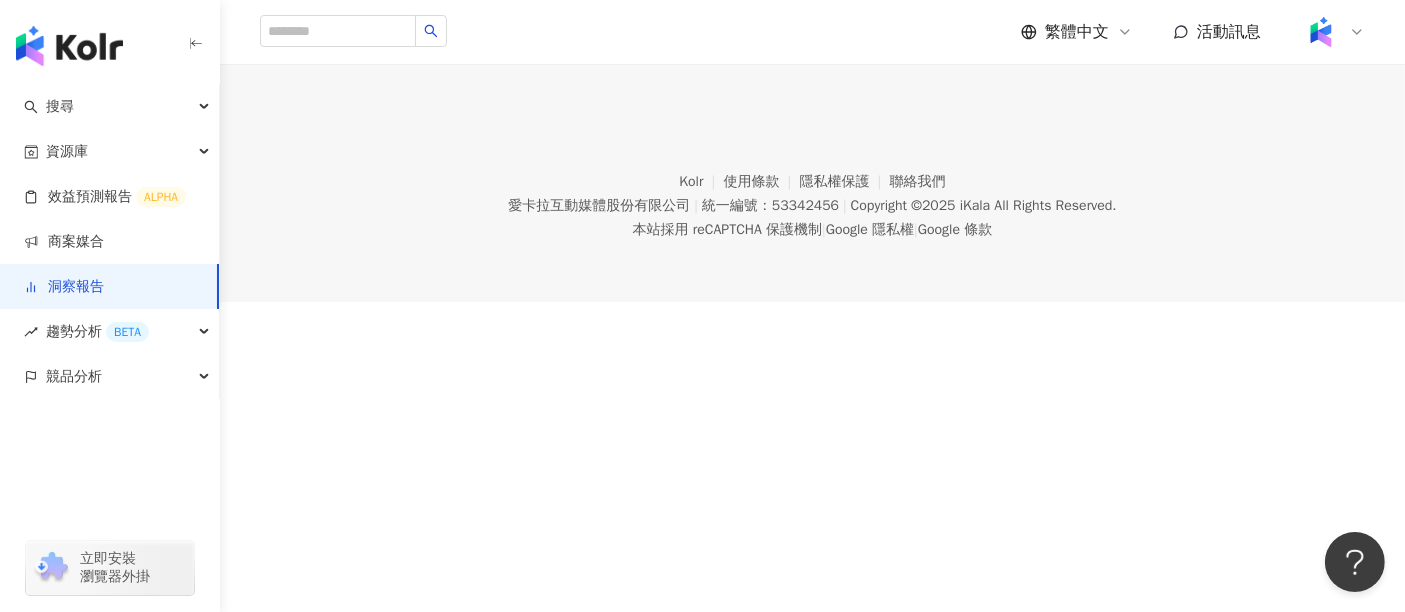 scroll, scrollTop: 0, scrollLeft: 0, axis: both 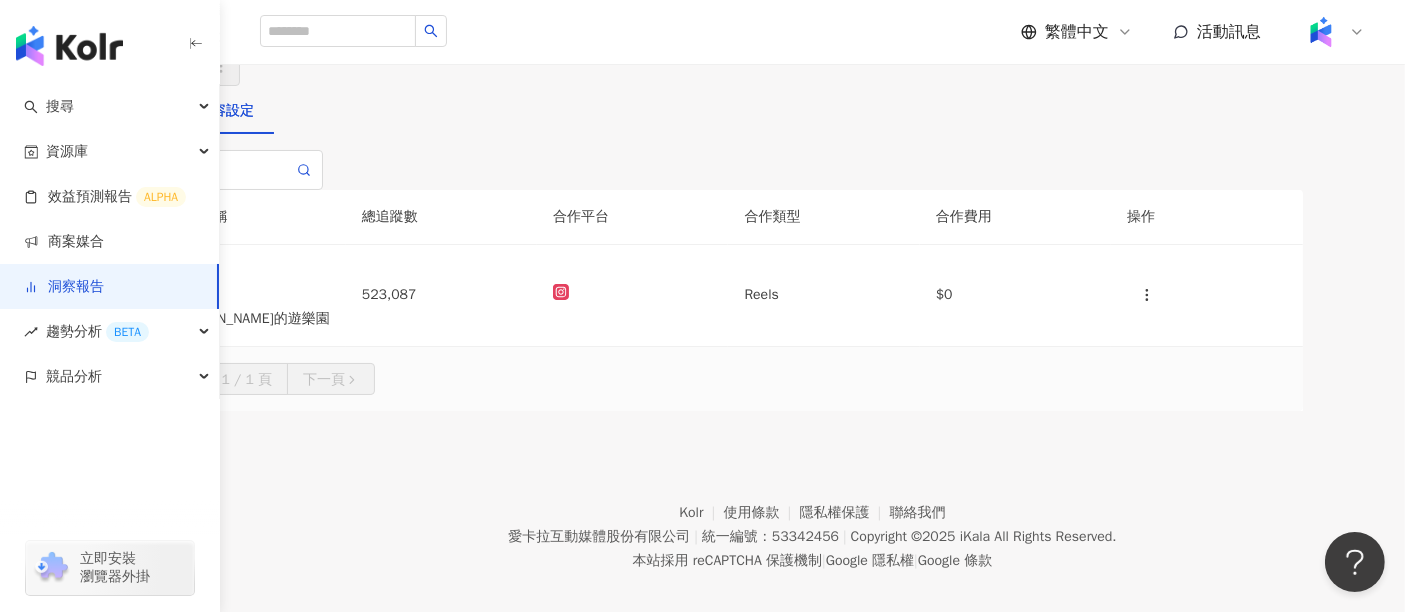 click on "貼文牆" at bounding box center (137, 111) 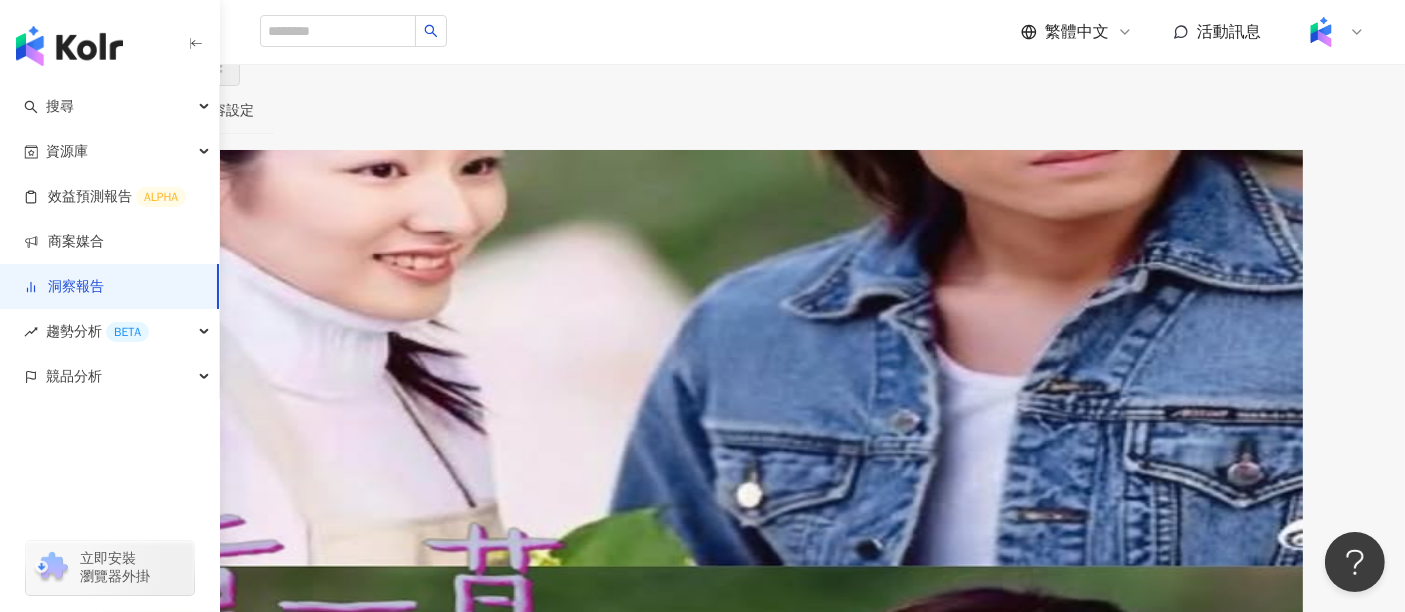 click on "洞察總覽" at bounding box center [48, 111] 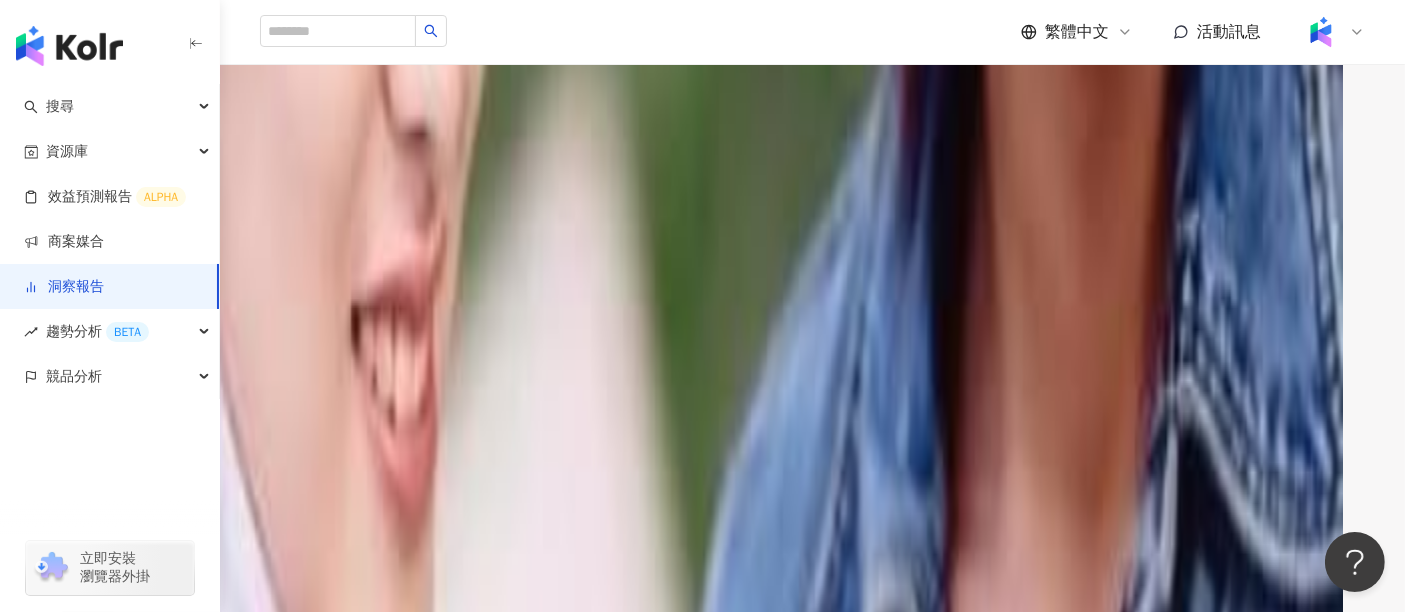 scroll, scrollTop: 777, scrollLeft: 0, axis: vertical 